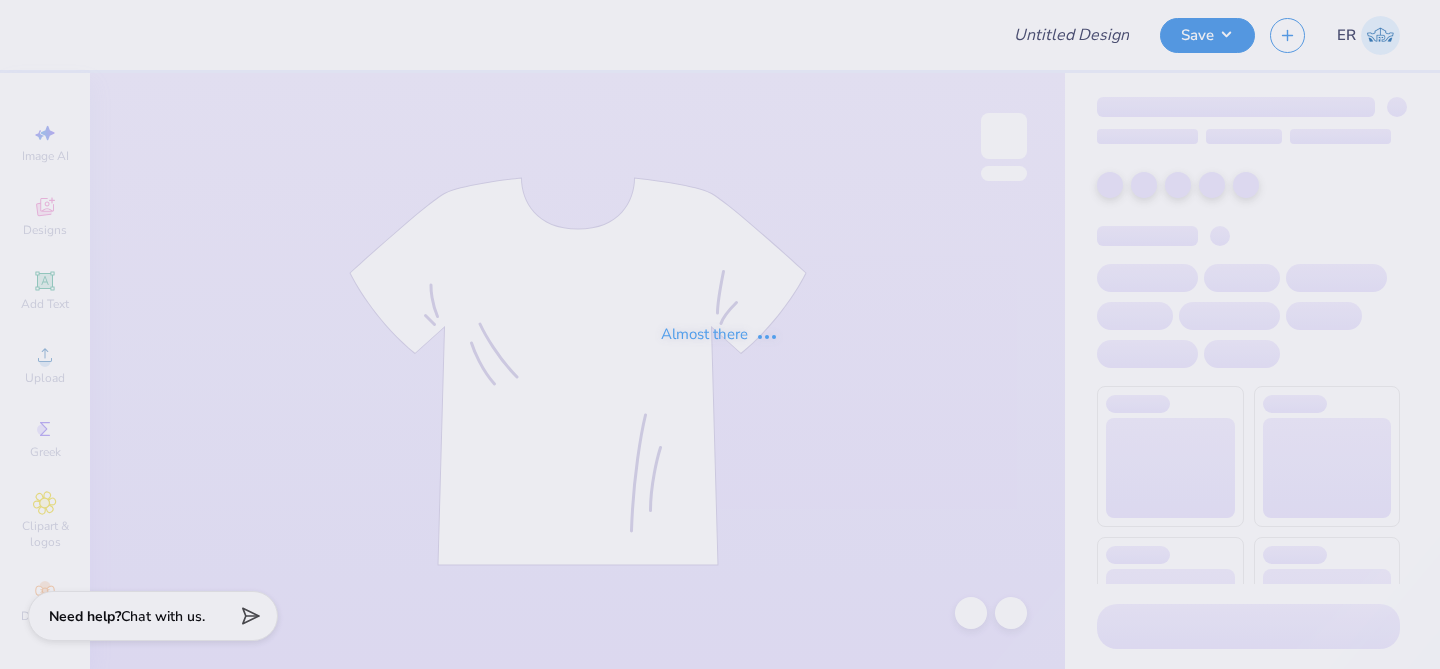 scroll, scrollTop: 0, scrollLeft: 0, axis: both 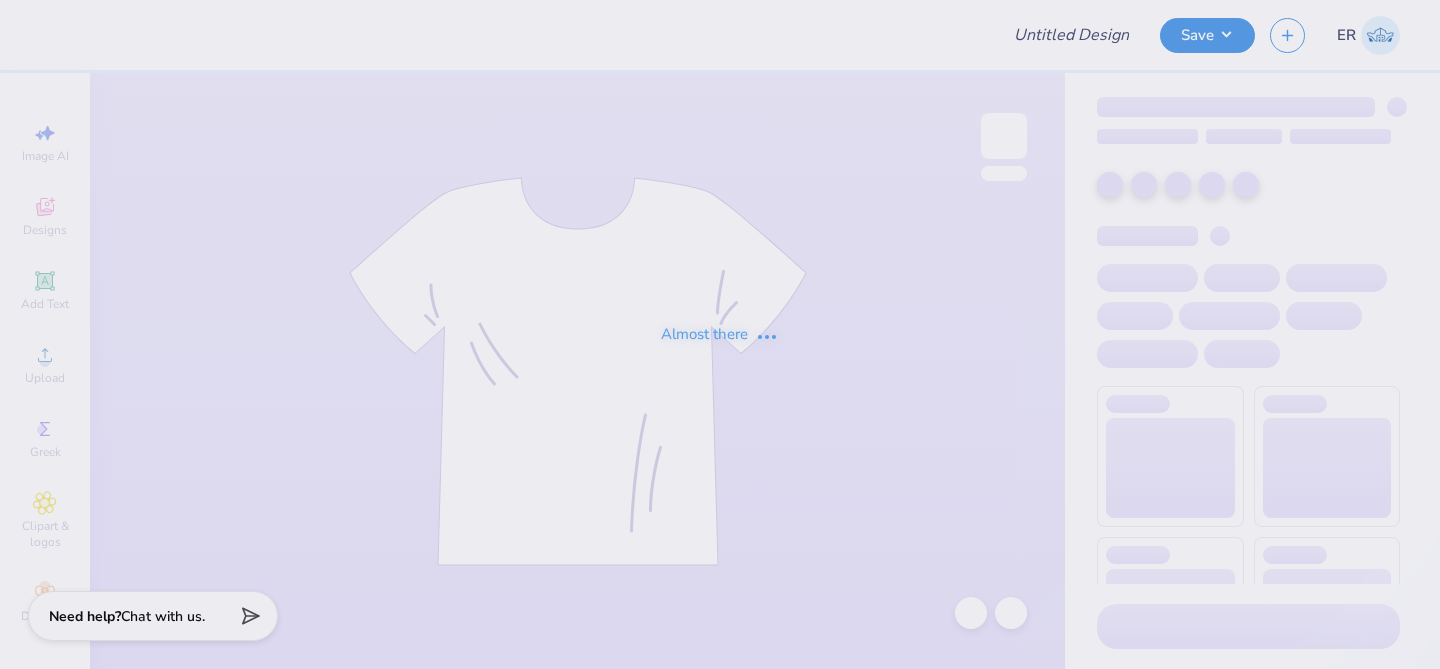 type on "anchor splash design abby's pick #1" 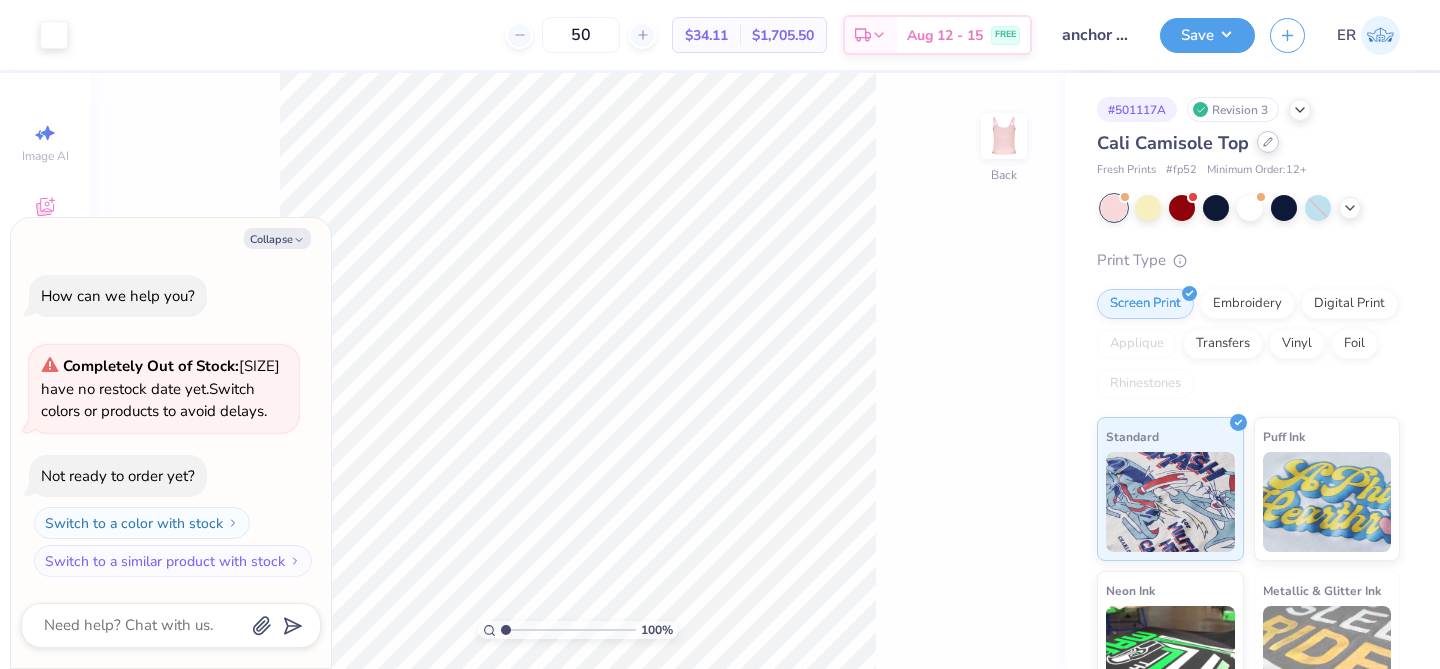 click at bounding box center [1268, 142] 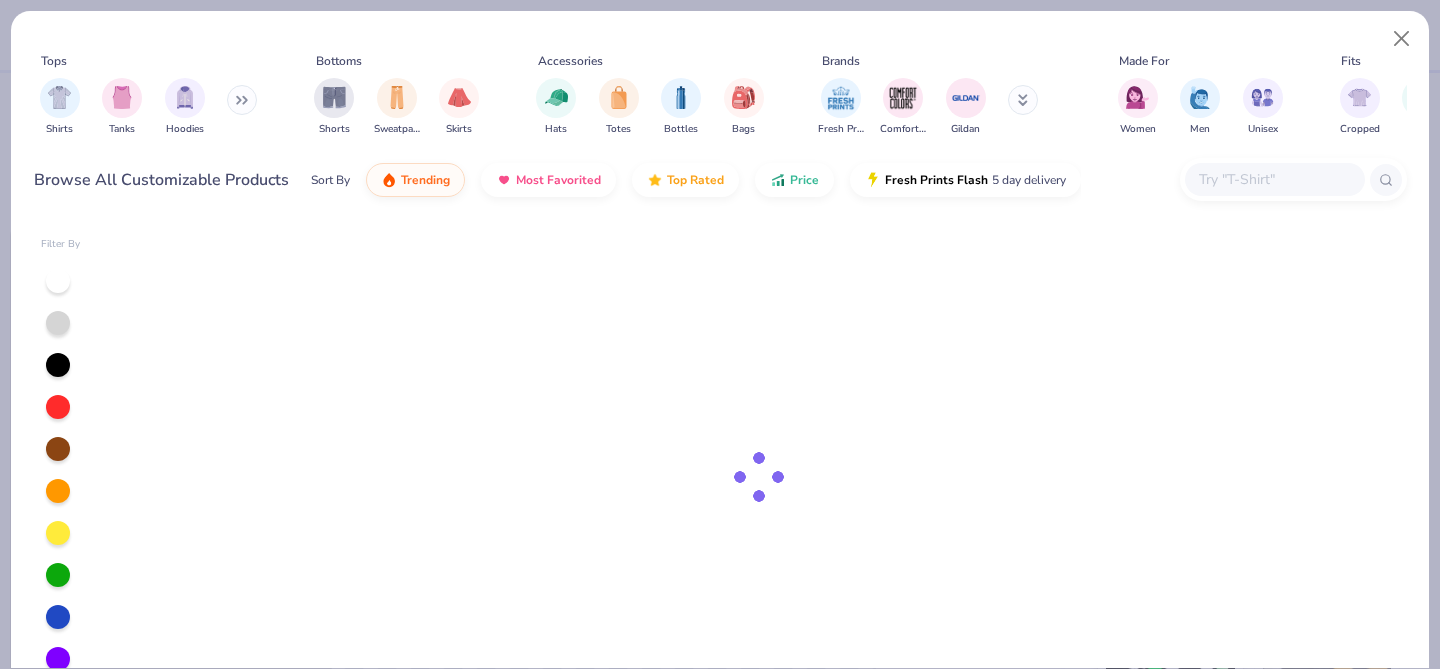 type on "x" 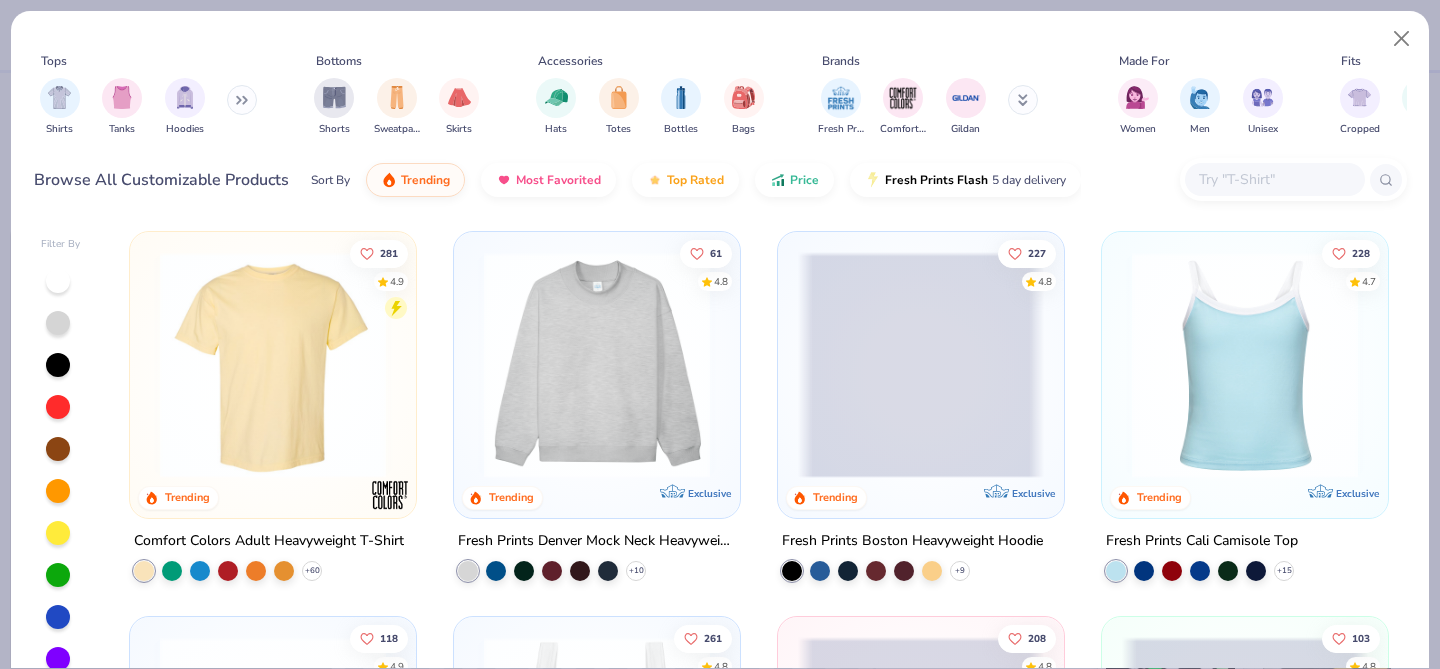 click at bounding box center [1274, 179] 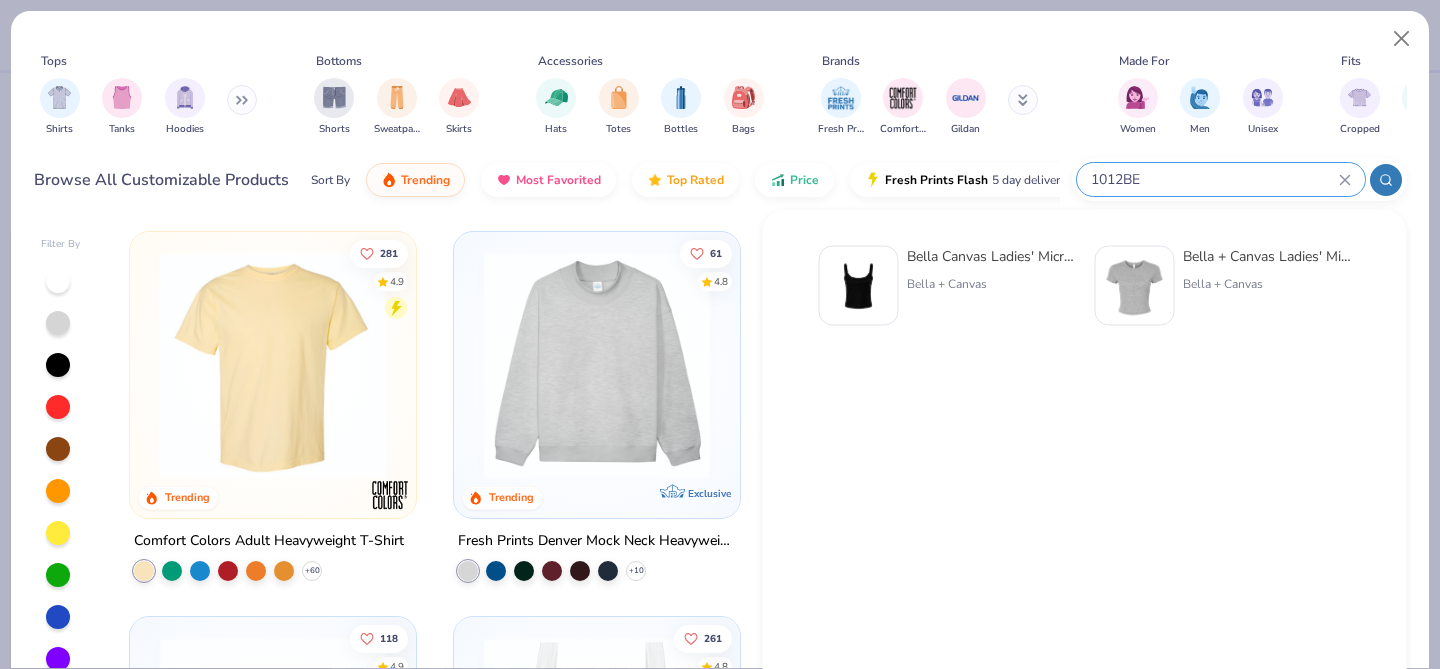 type on "1012BE" 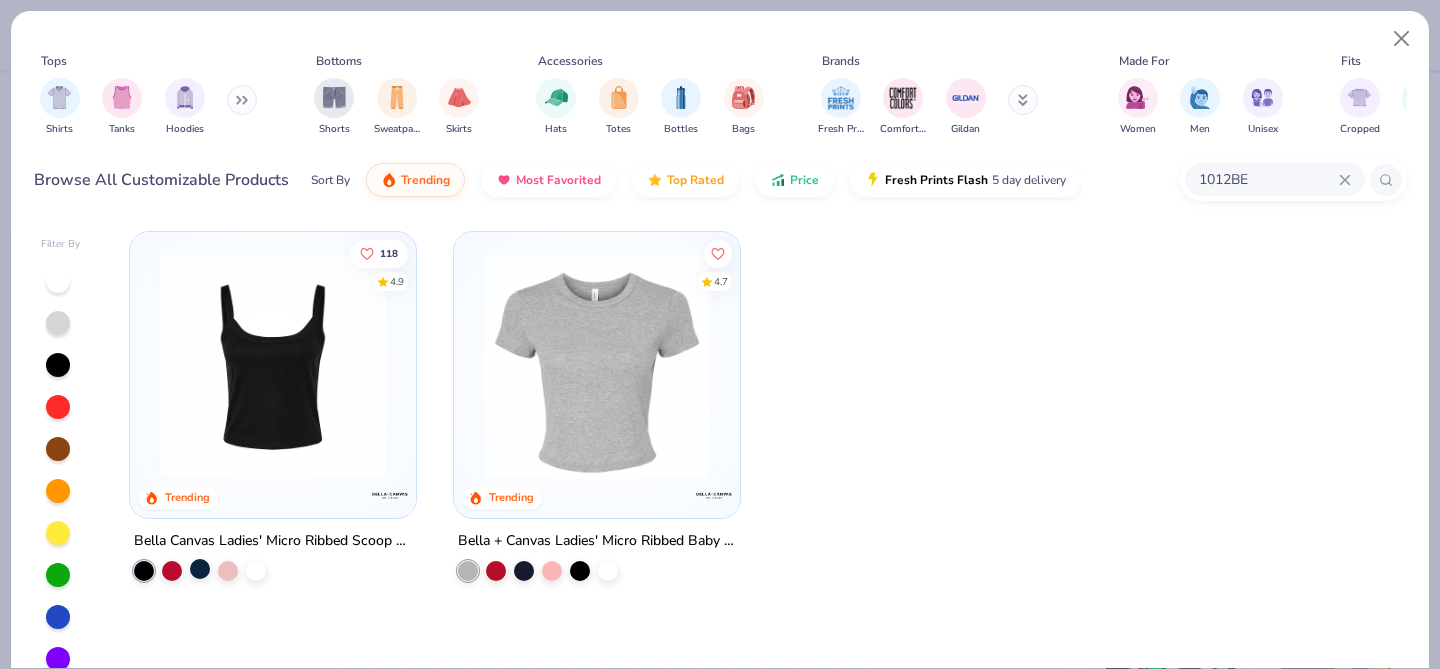 click at bounding box center (200, 569) 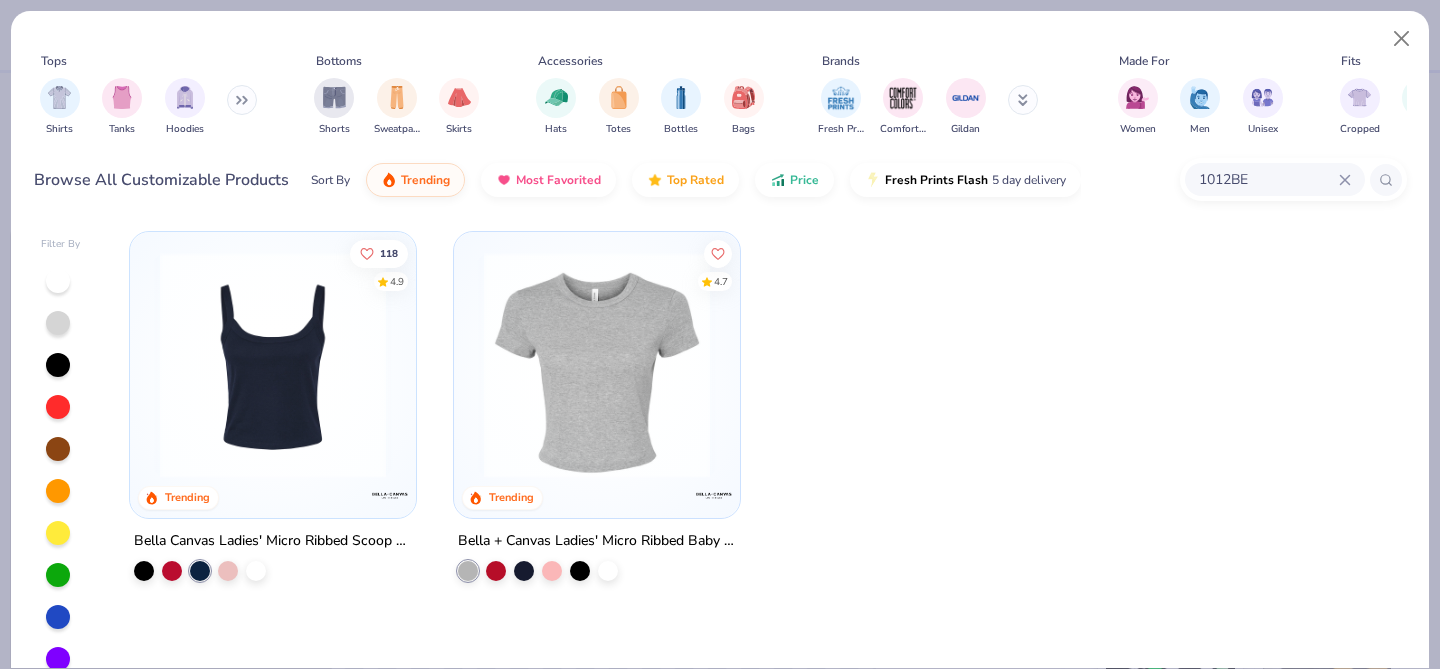 click at bounding box center [273, 365] 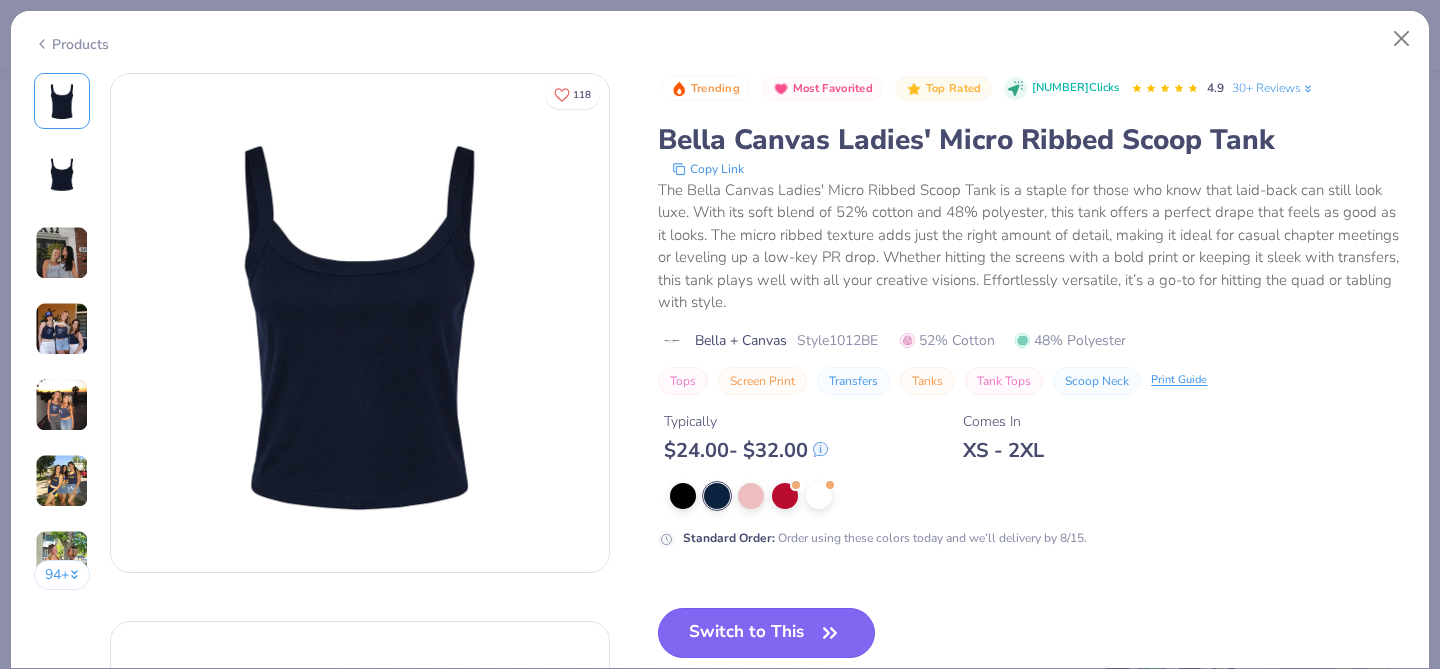 click on "Switch to This" at bounding box center (766, 633) 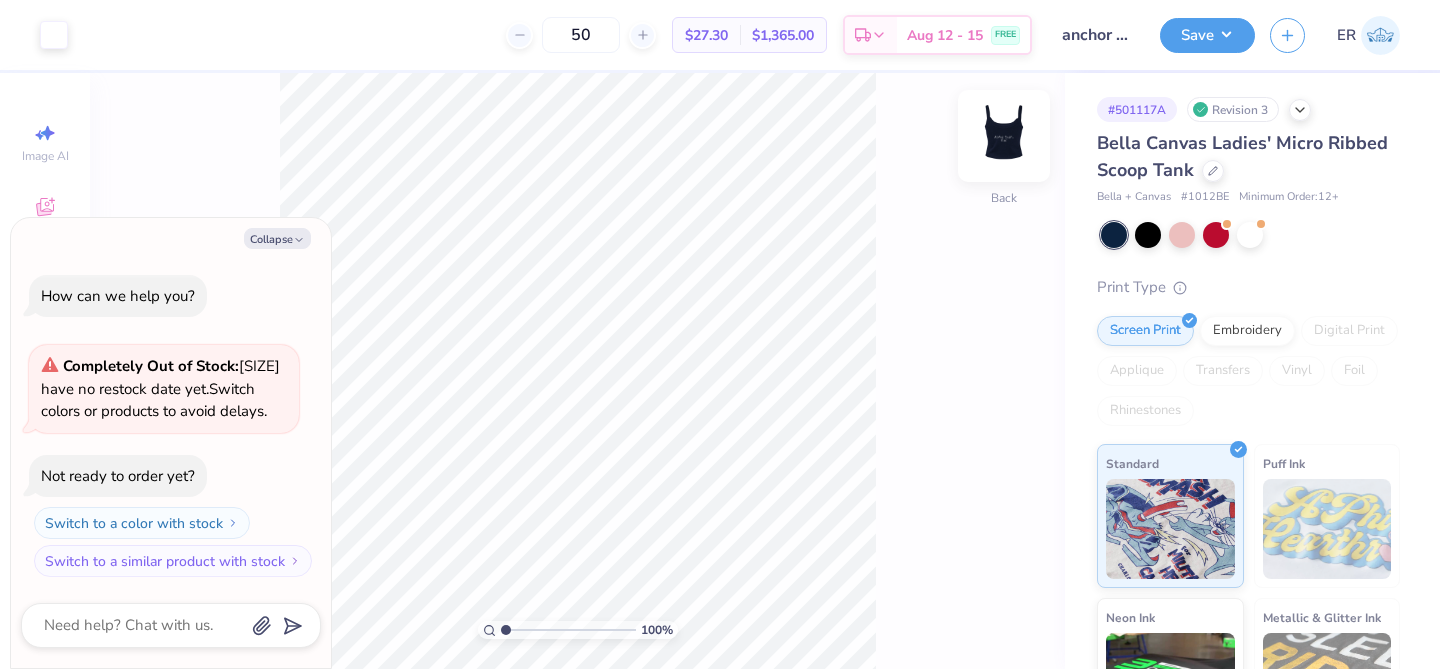 click at bounding box center (1004, 136) 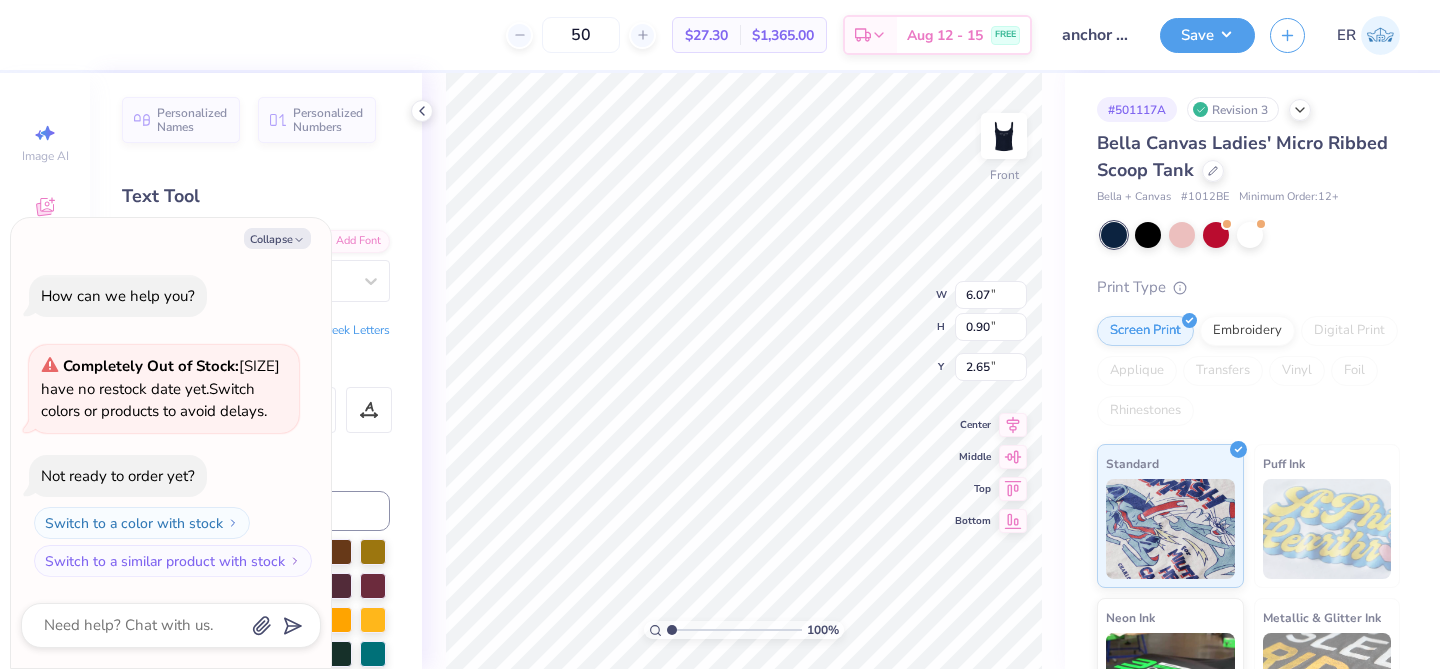 type on "x" 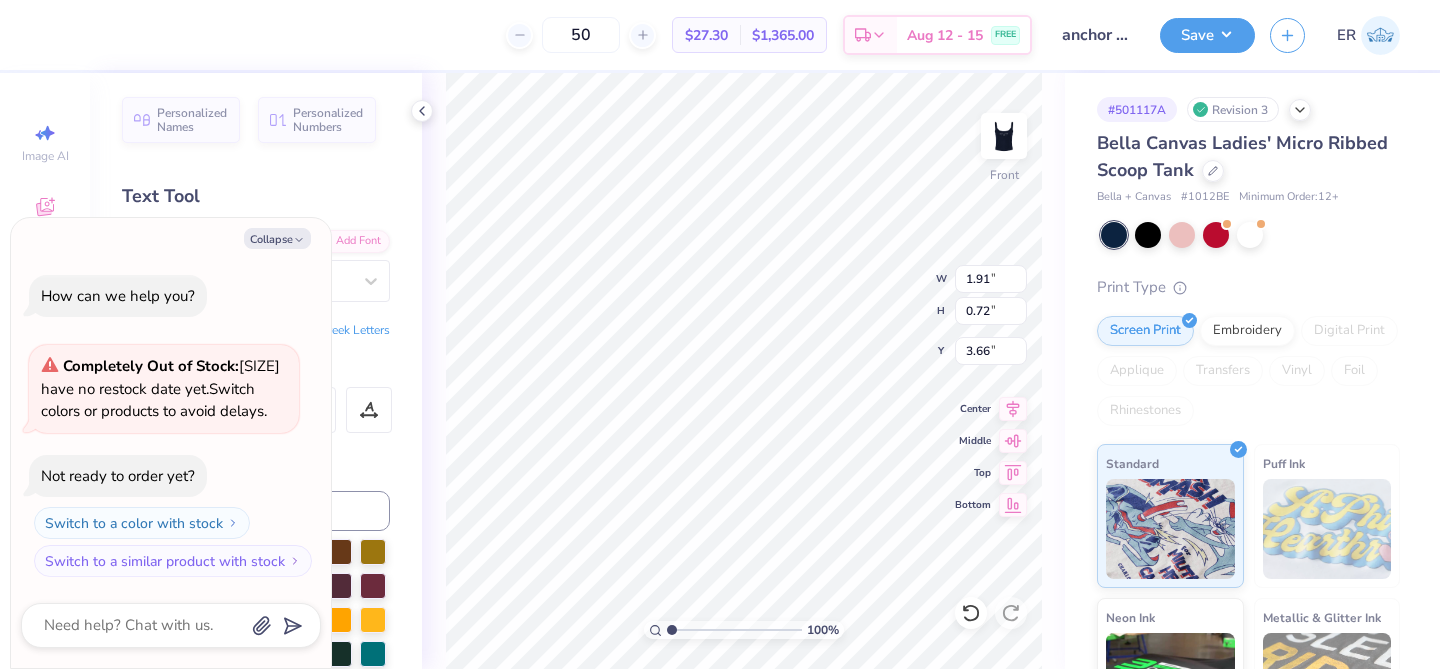 type on "x" 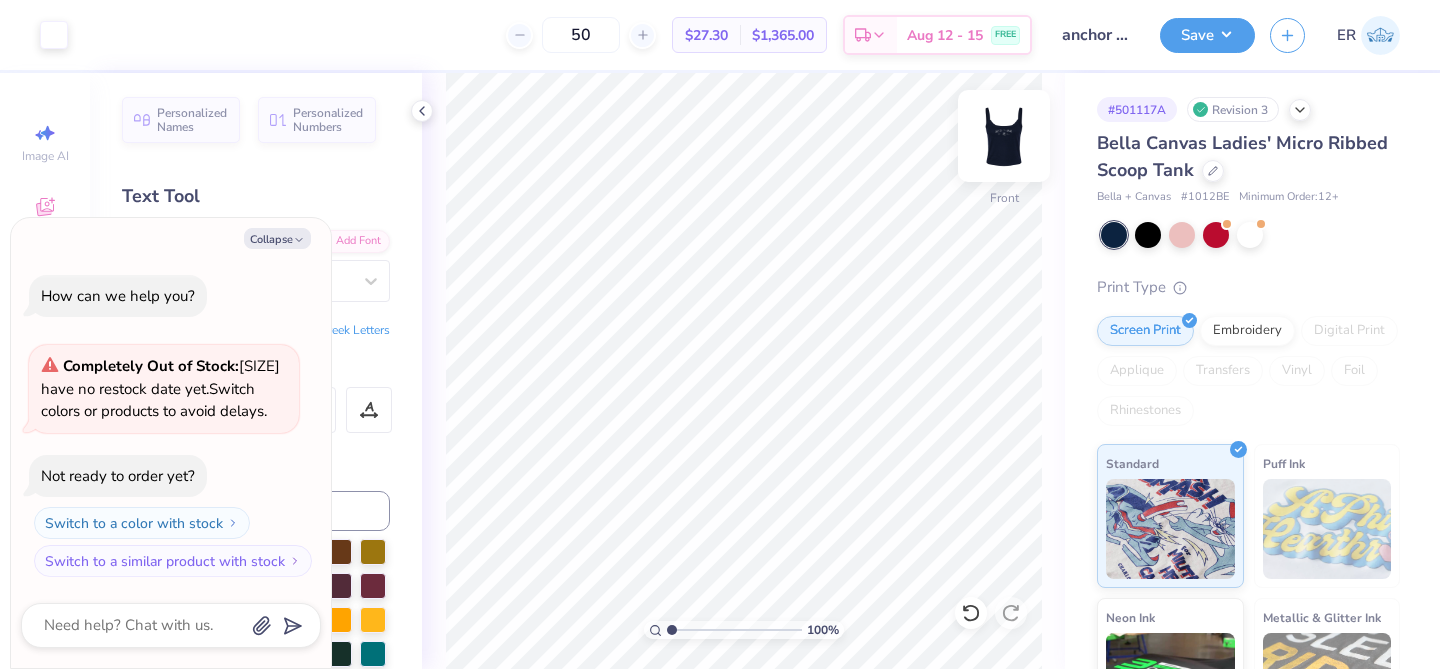 click at bounding box center [1004, 136] 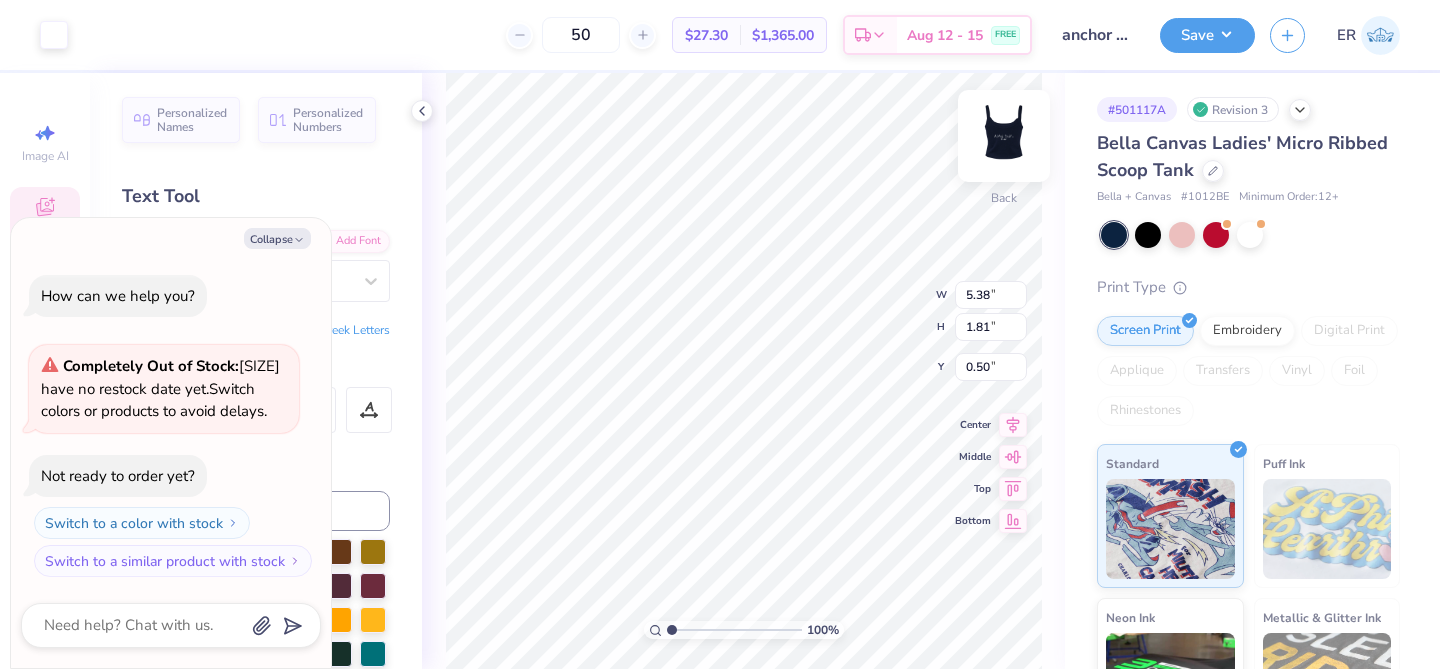 type on "x" 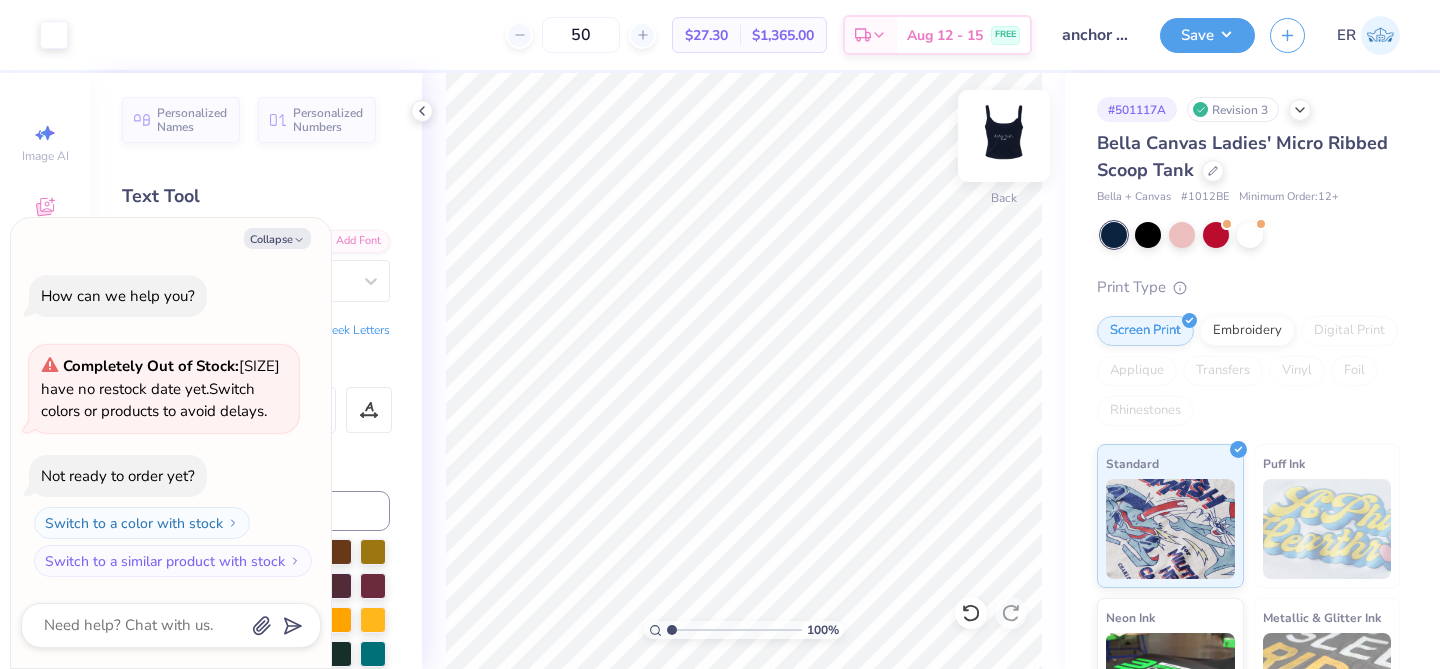 click at bounding box center (1004, 136) 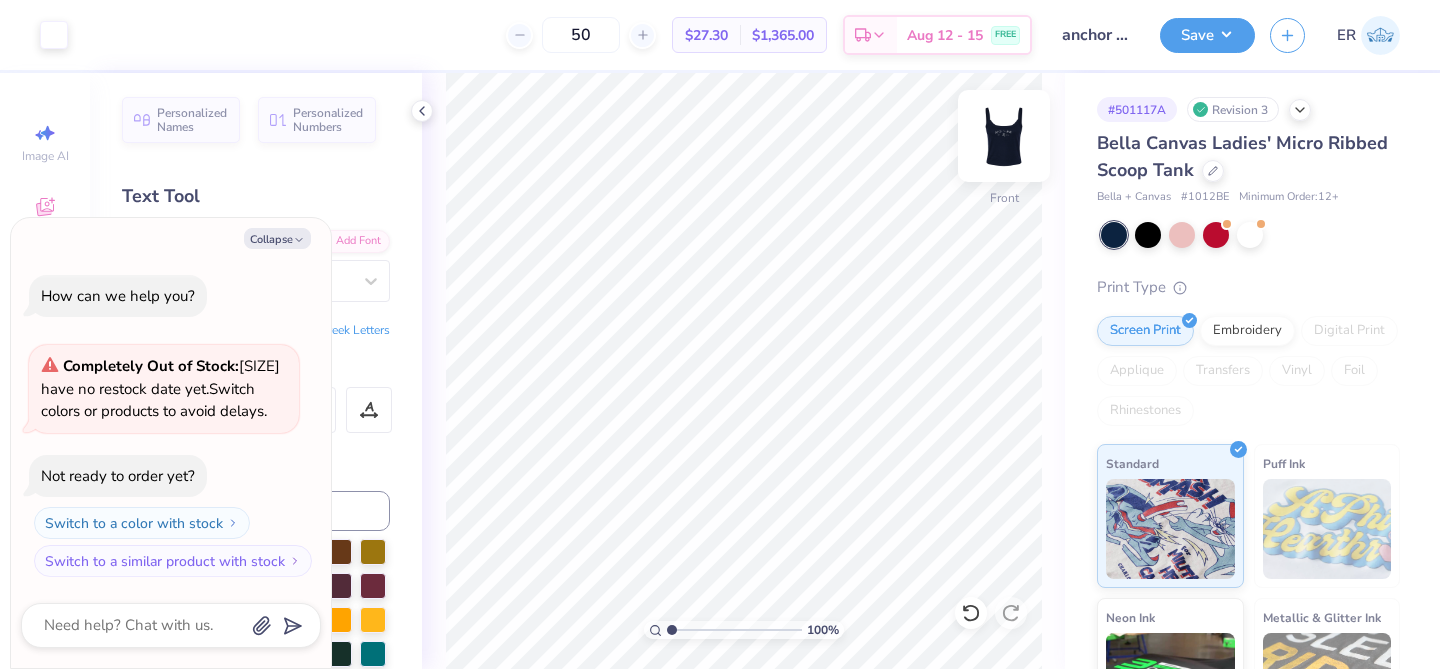click at bounding box center (1004, 136) 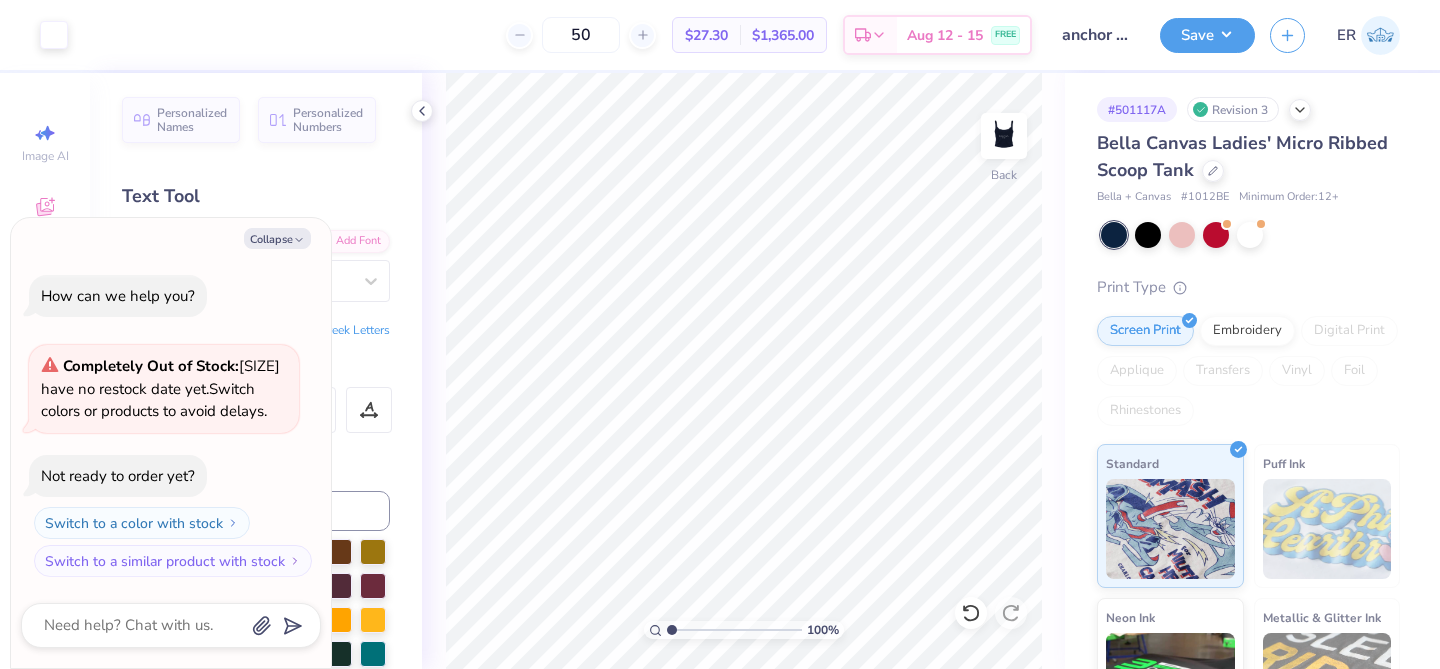 click at bounding box center [1004, 136] 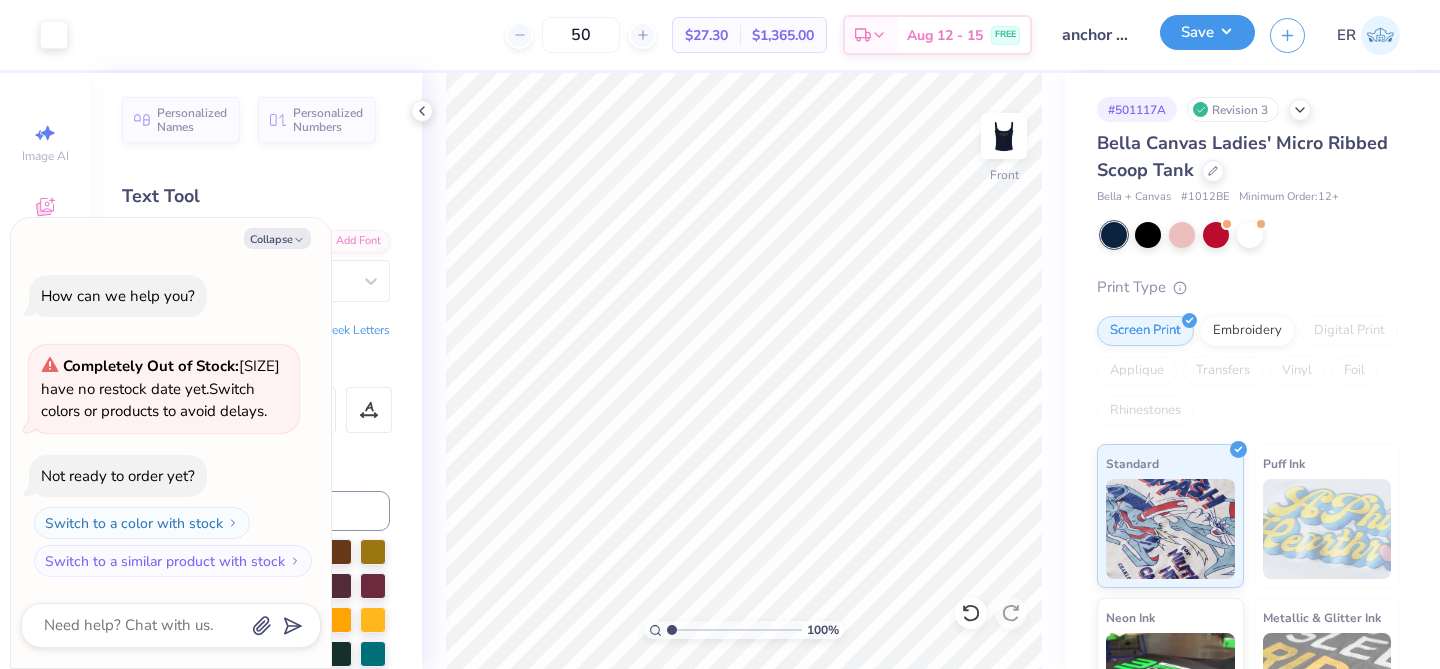 click on "Save" at bounding box center (1207, 32) 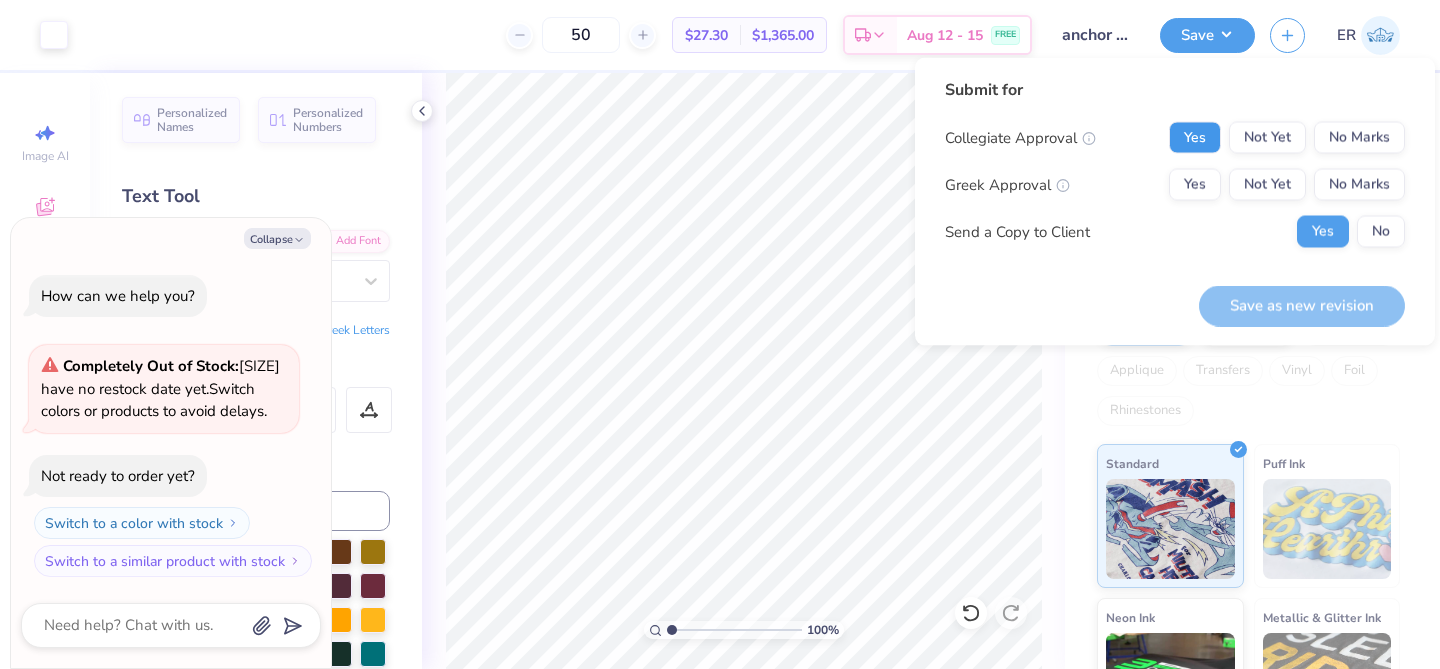 click on "Yes" at bounding box center [1195, 138] 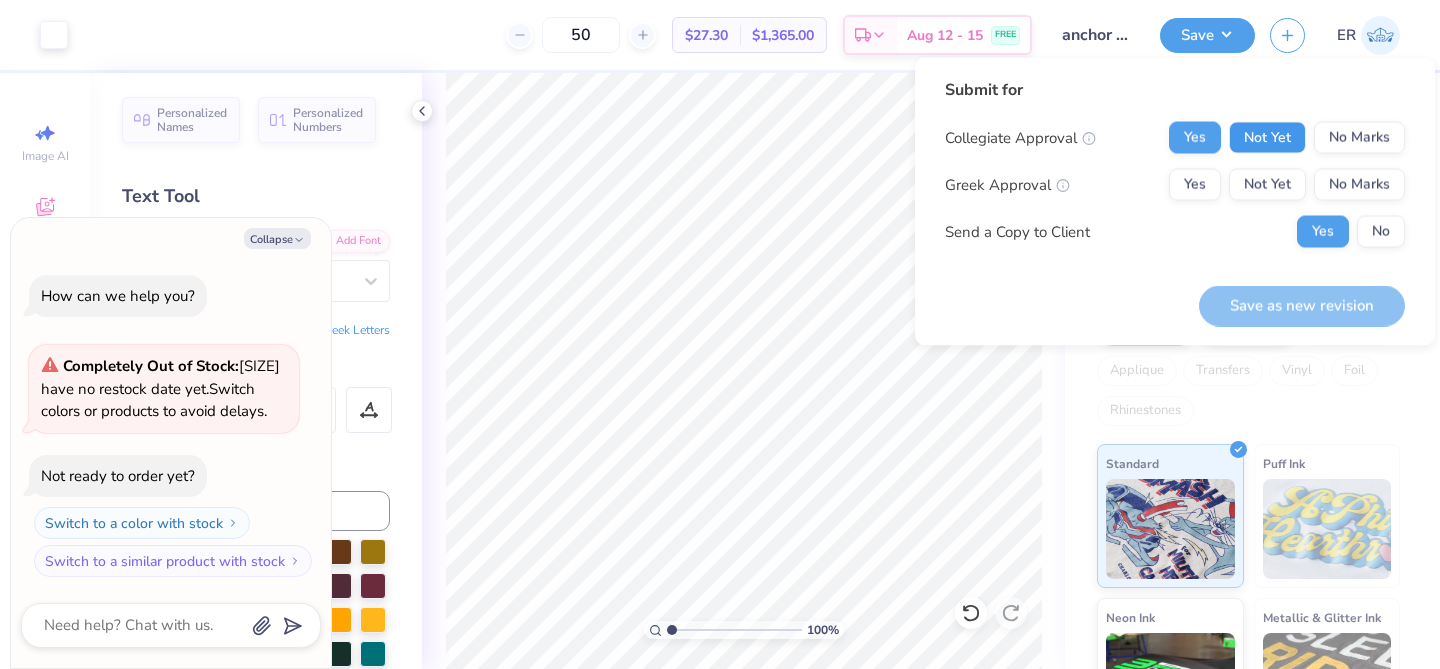 click on "Not Yet" at bounding box center [1267, 138] 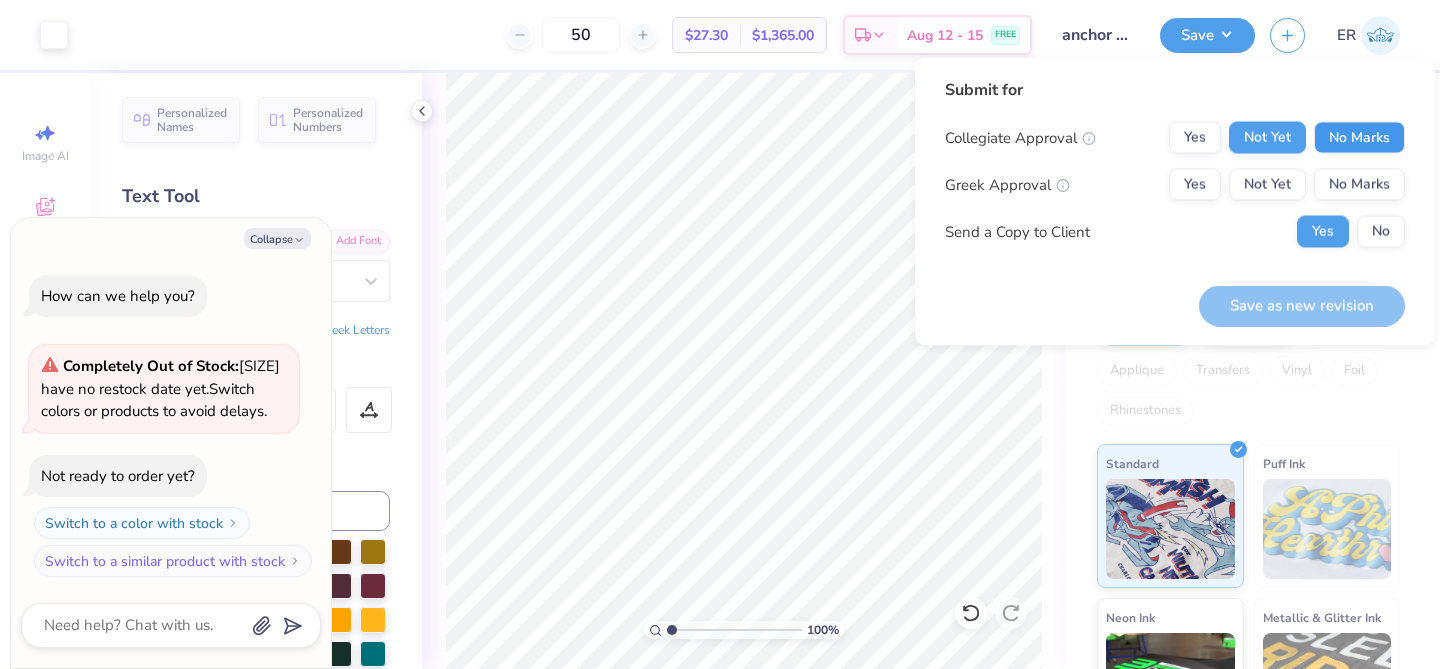 click on "No Marks" at bounding box center [1359, 138] 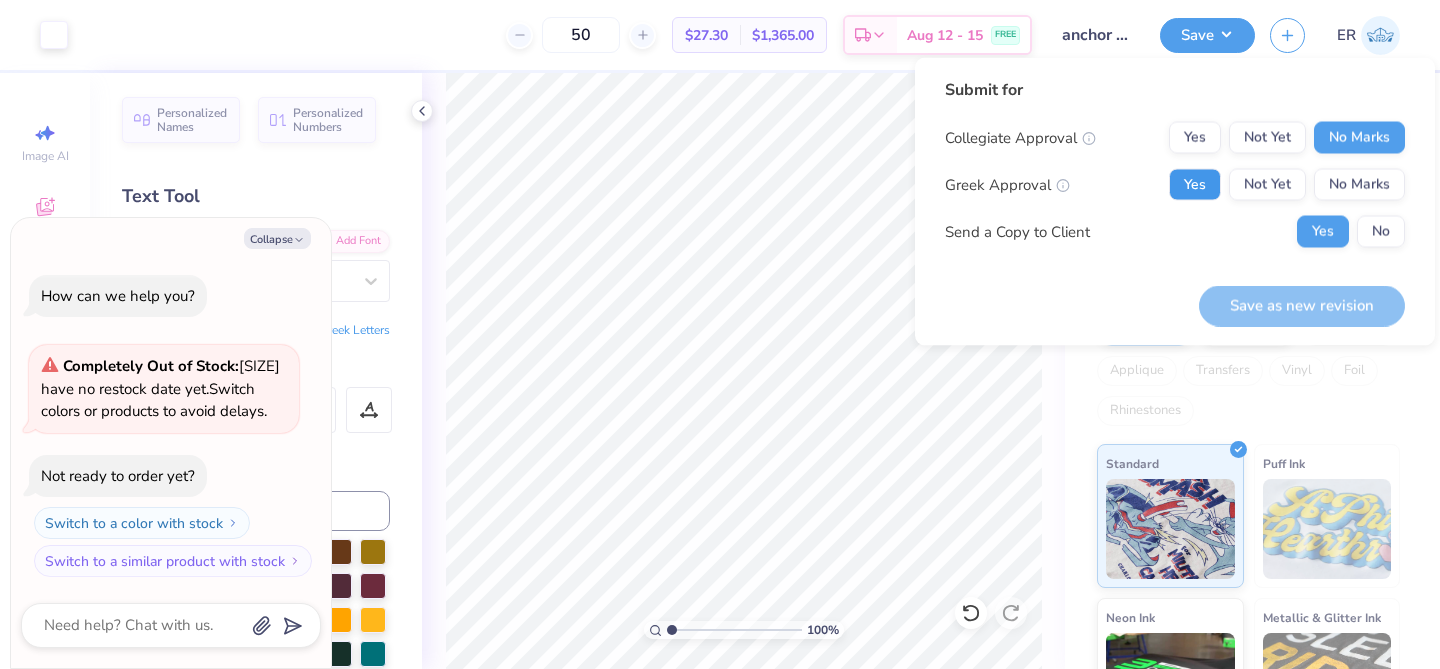 click on "Yes" at bounding box center (1195, 185) 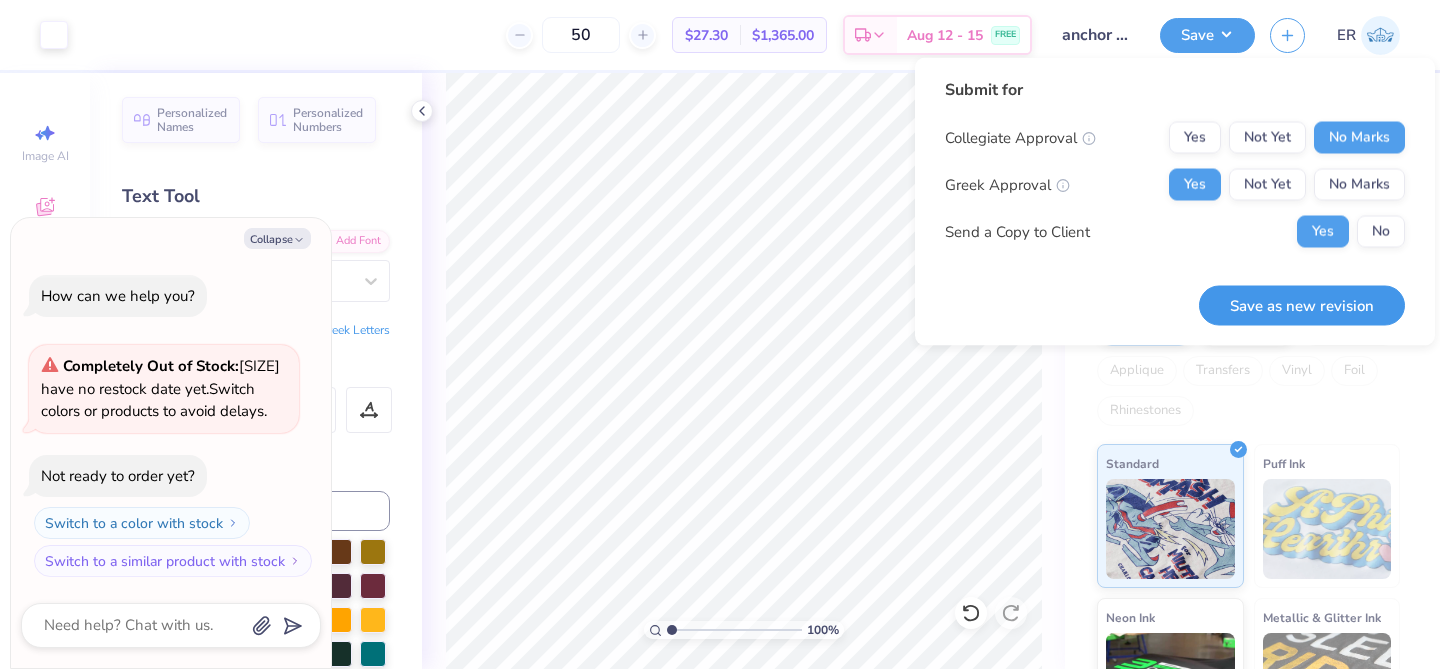 click on "Save as new revision" at bounding box center [1302, 305] 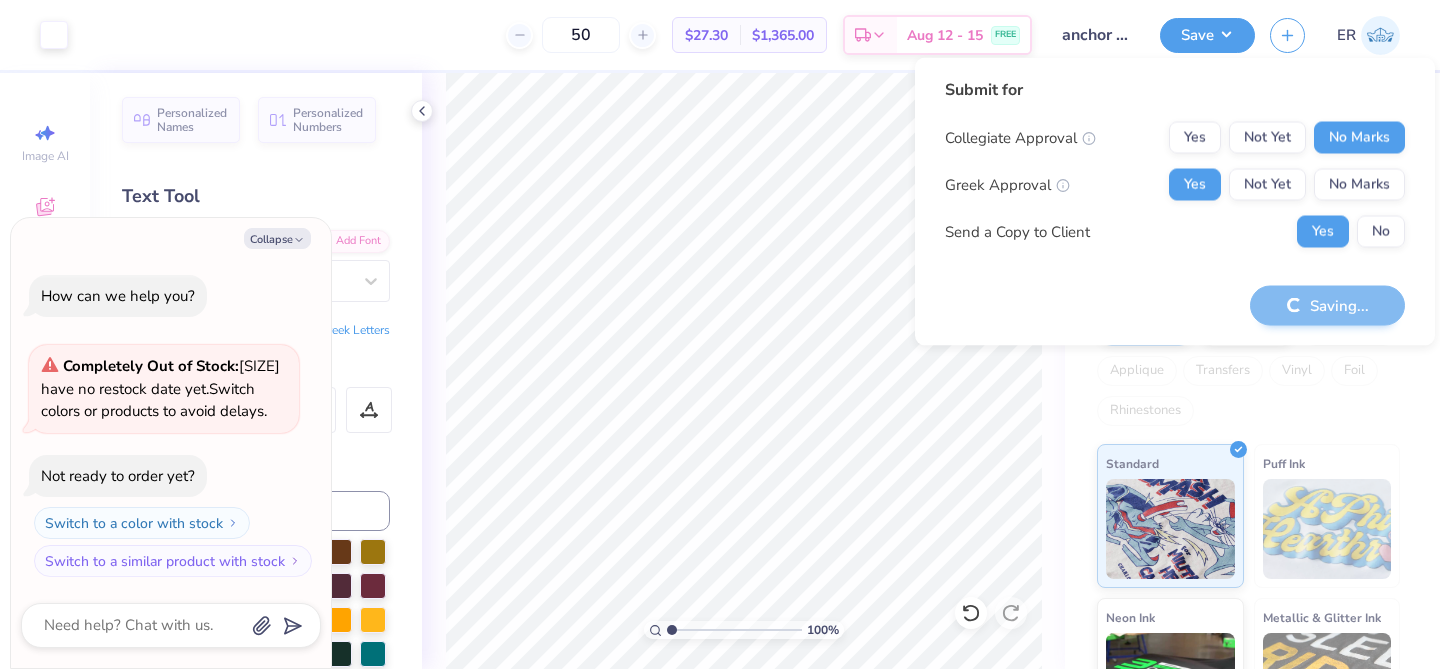 type on "x" 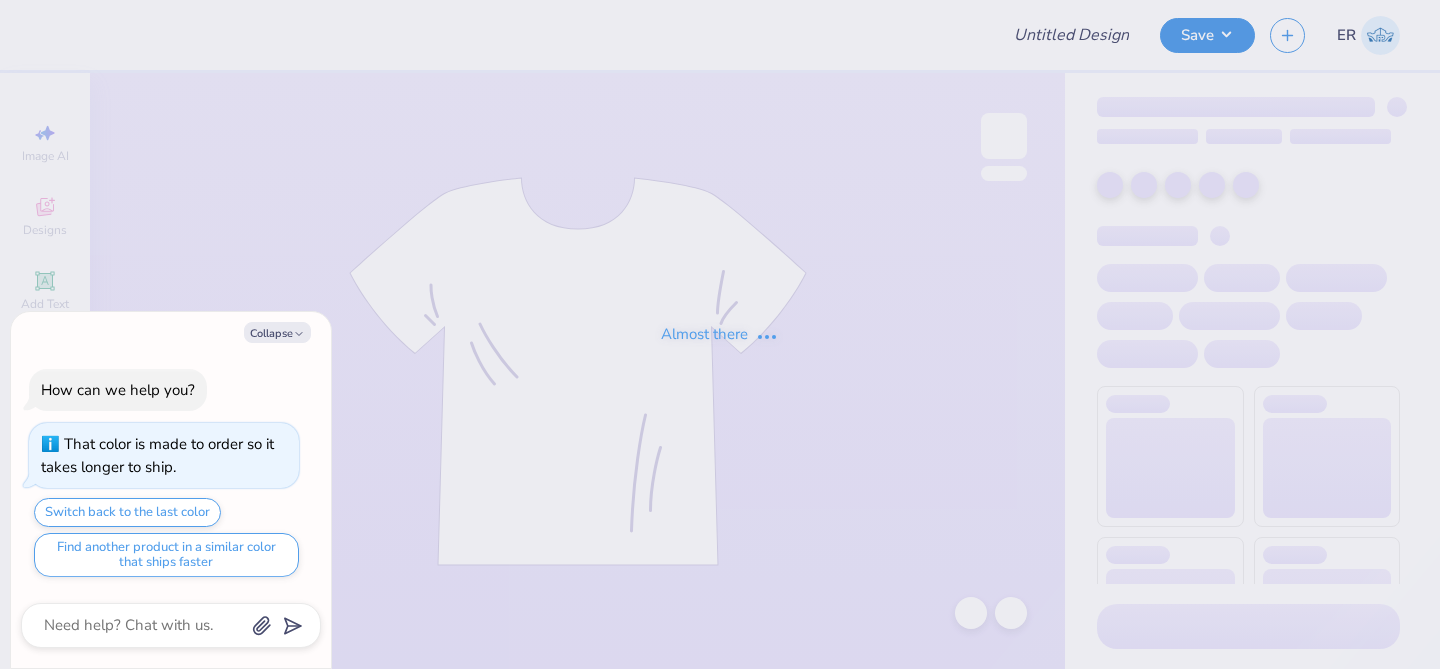 scroll, scrollTop: 0, scrollLeft: 0, axis: both 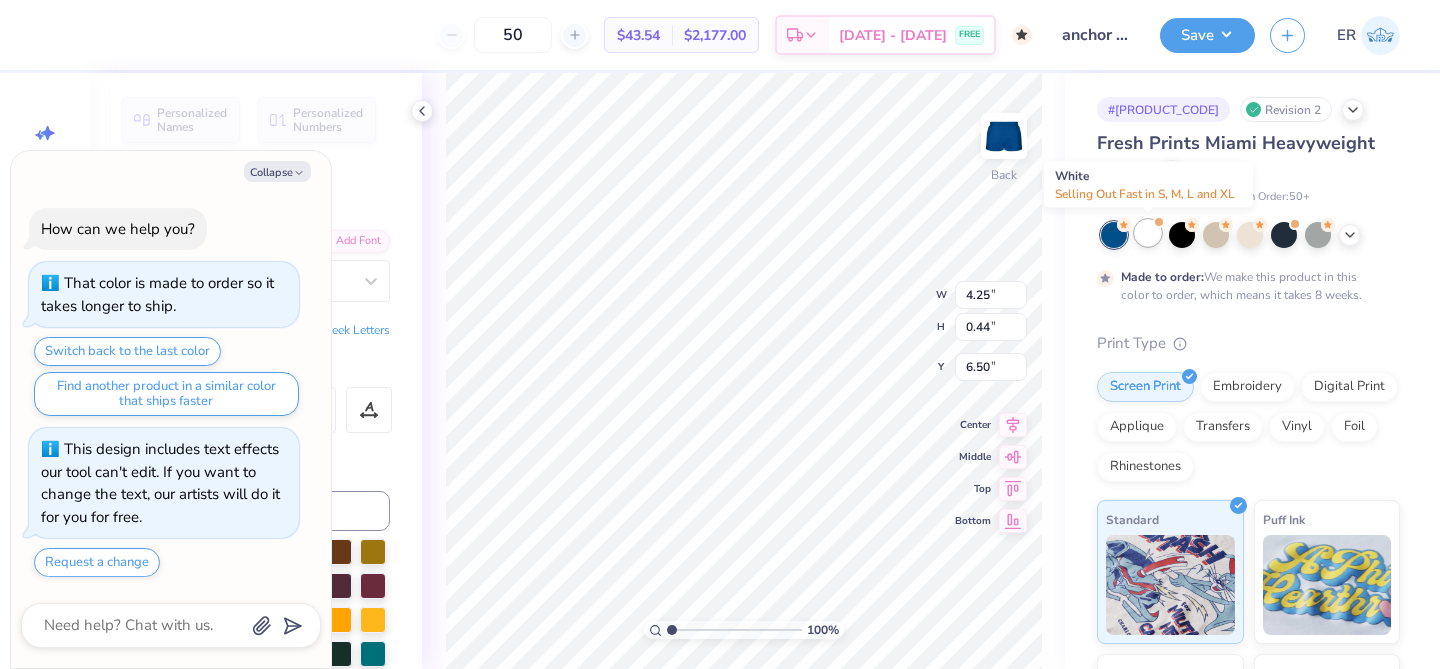 click at bounding box center (1148, 233) 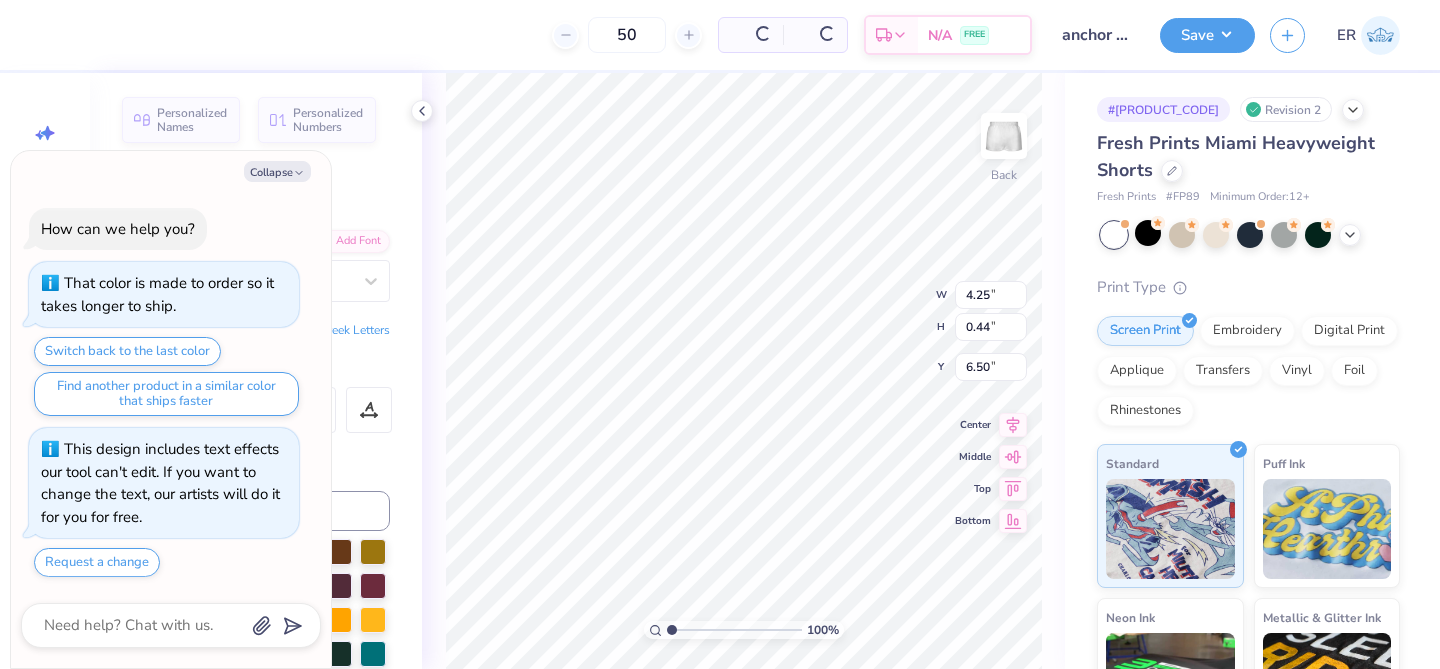 scroll, scrollTop: 649, scrollLeft: 0, axis: vertical 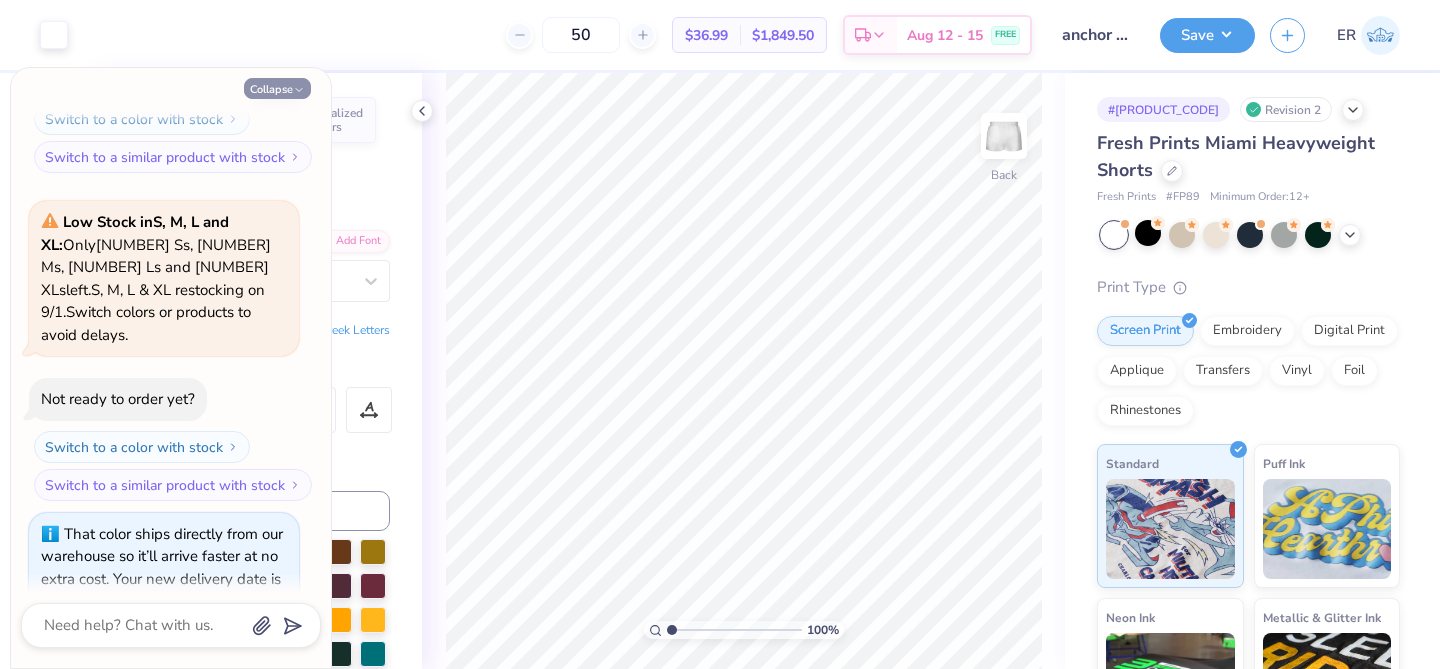 click 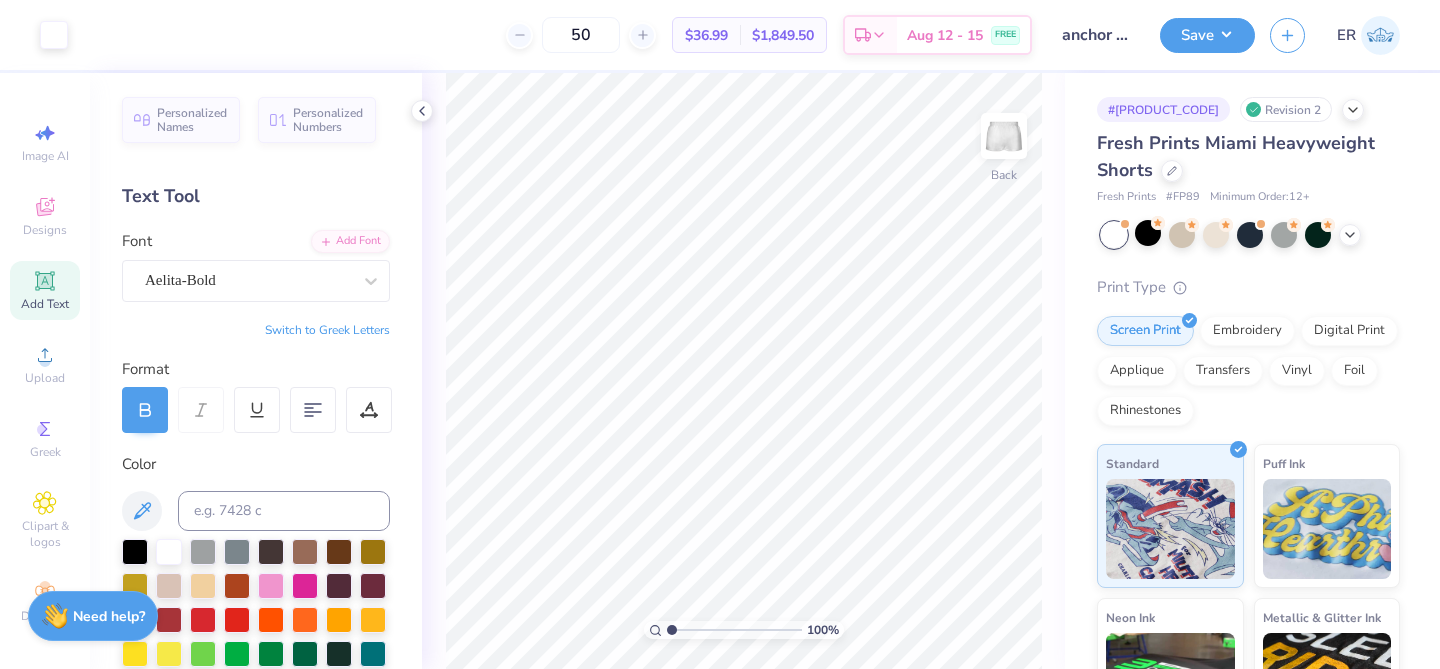 scroll, scrollTop: 75, scrollLeft: 0, axis: vertical 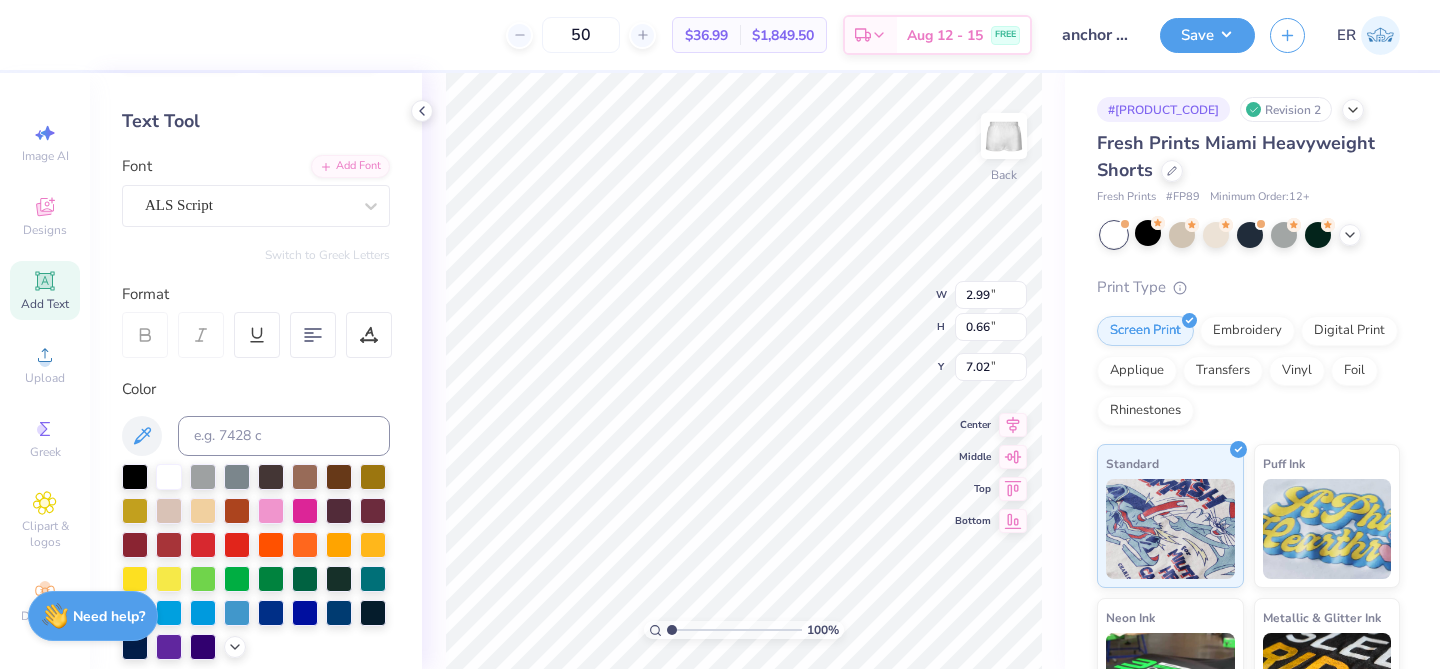type on "4.25" 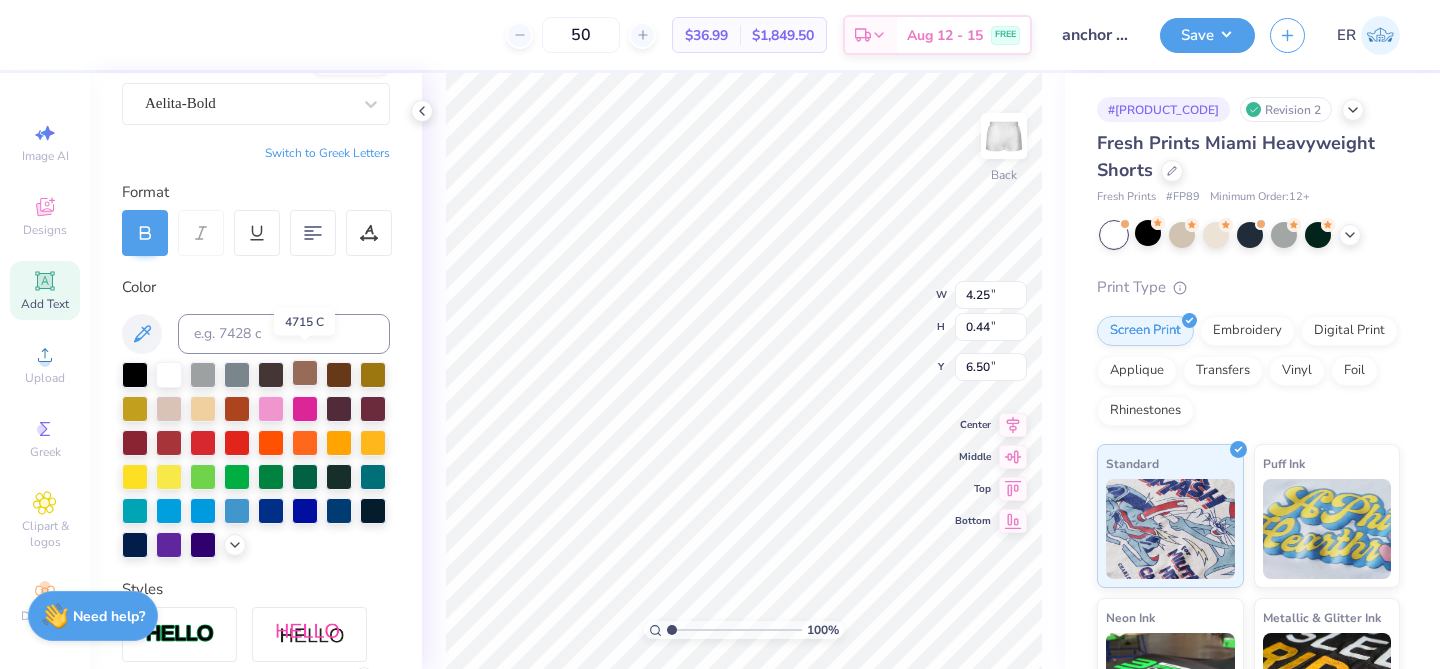 scroll, scrollTop: 192, scrollLeft: 0, axis: vertical 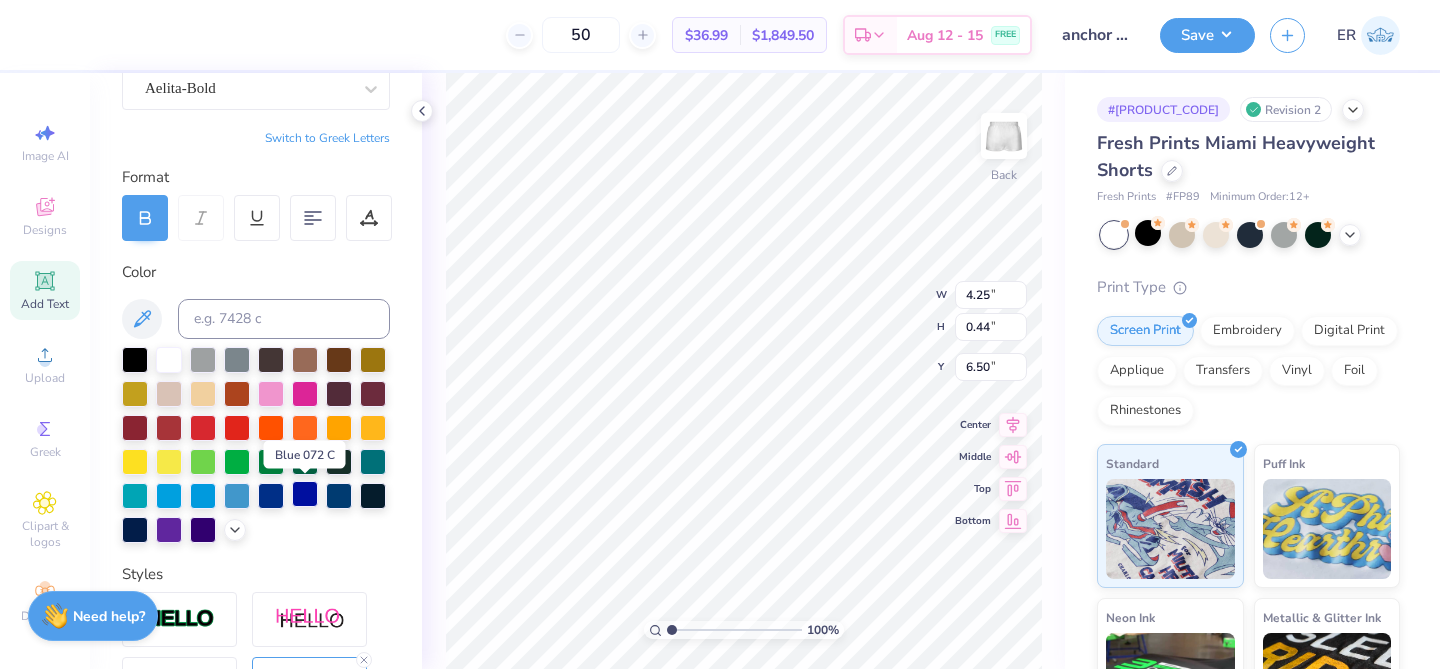 click at bounding box center [305, 494] 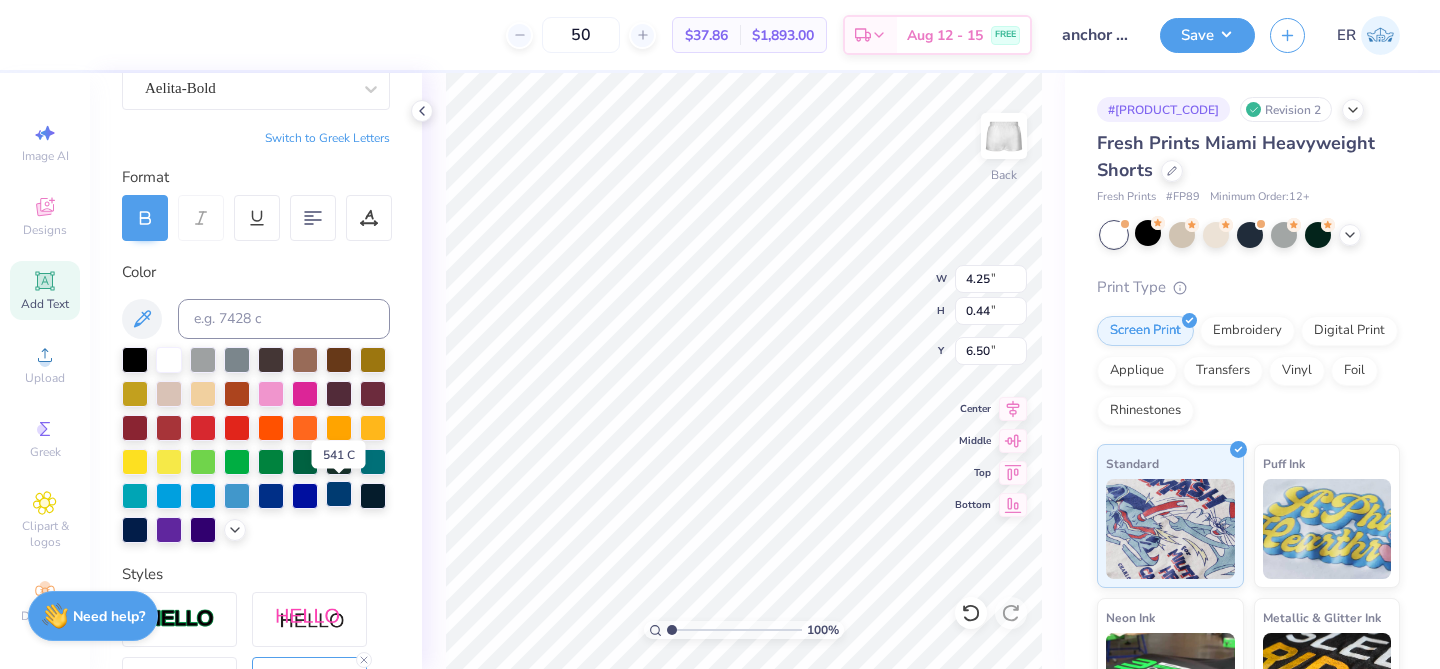 click at bounding box center (339, 494) 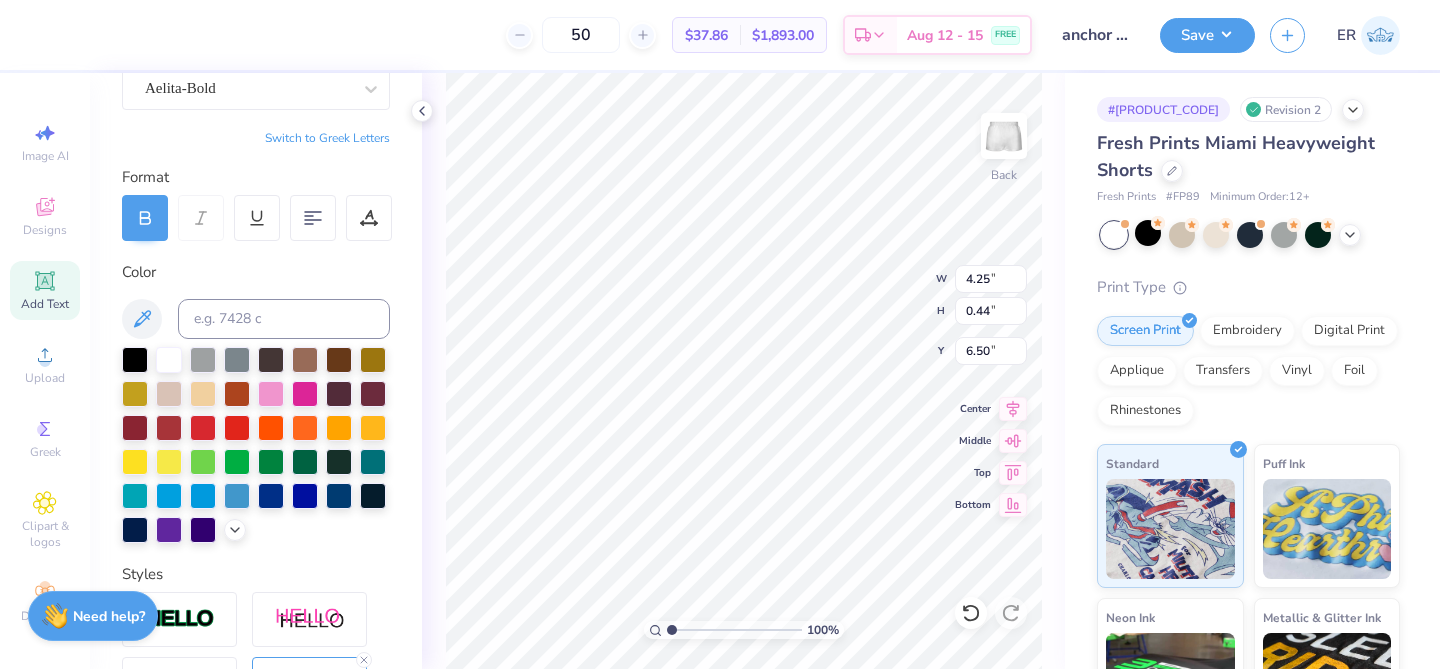 type on "1.37" 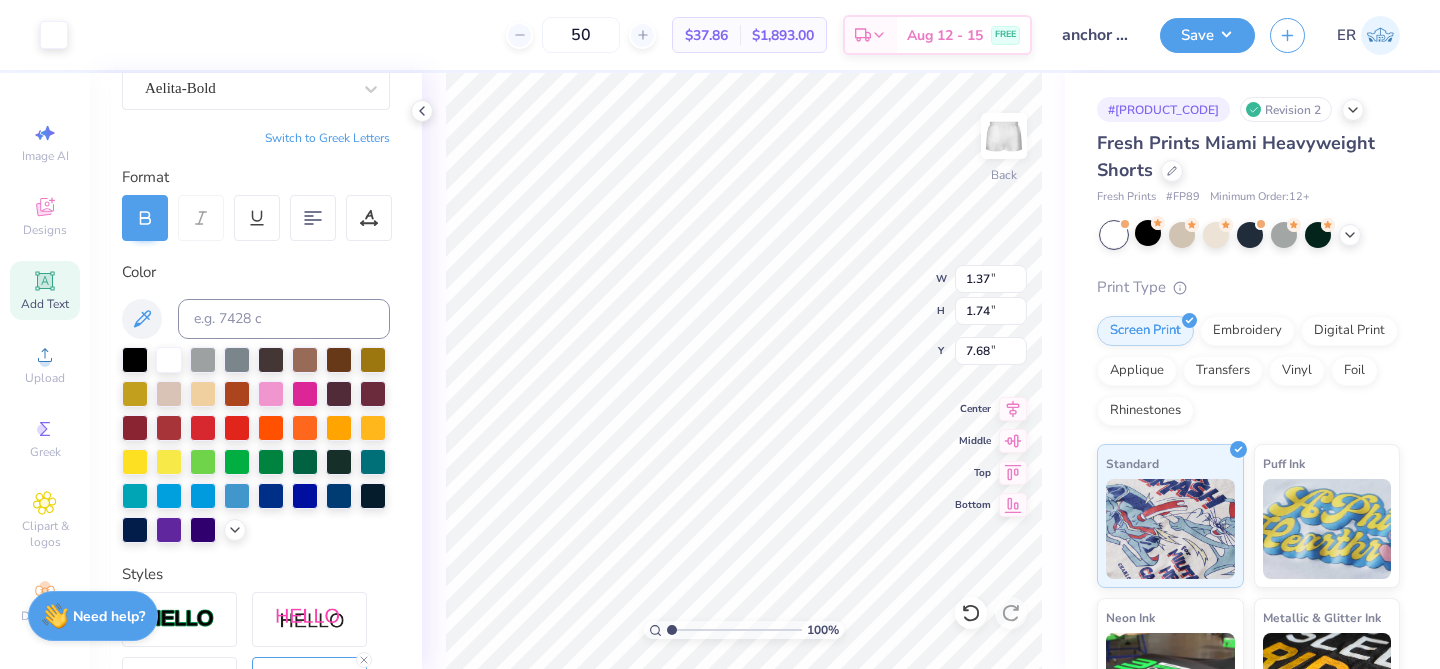 type on "2.99" 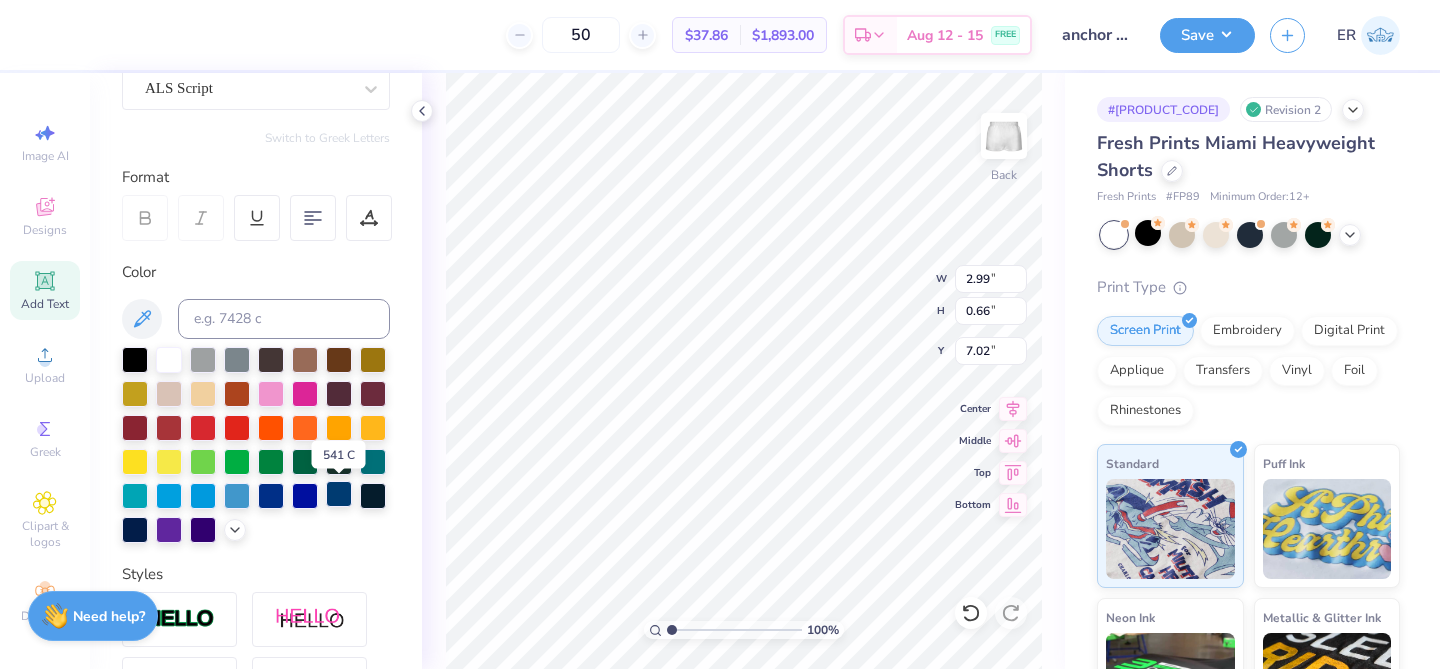 click at bounding box center (339, 494) 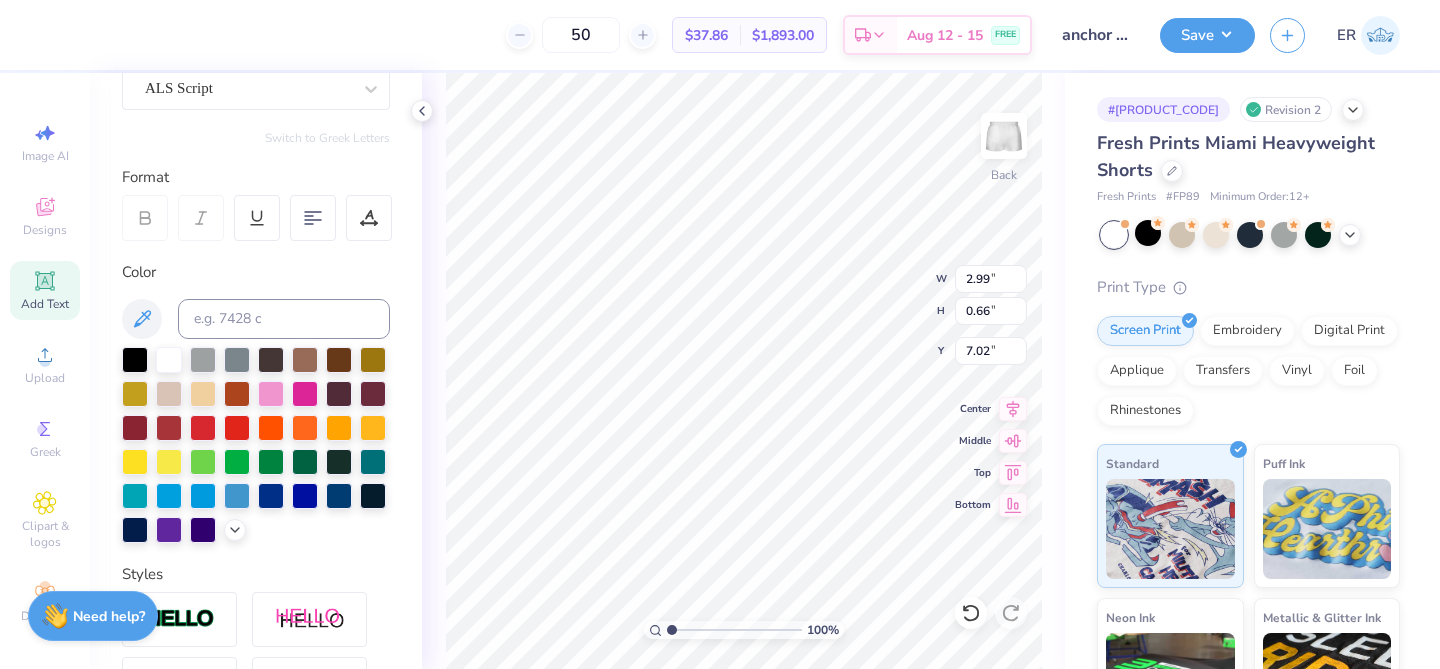 type on "1.37" 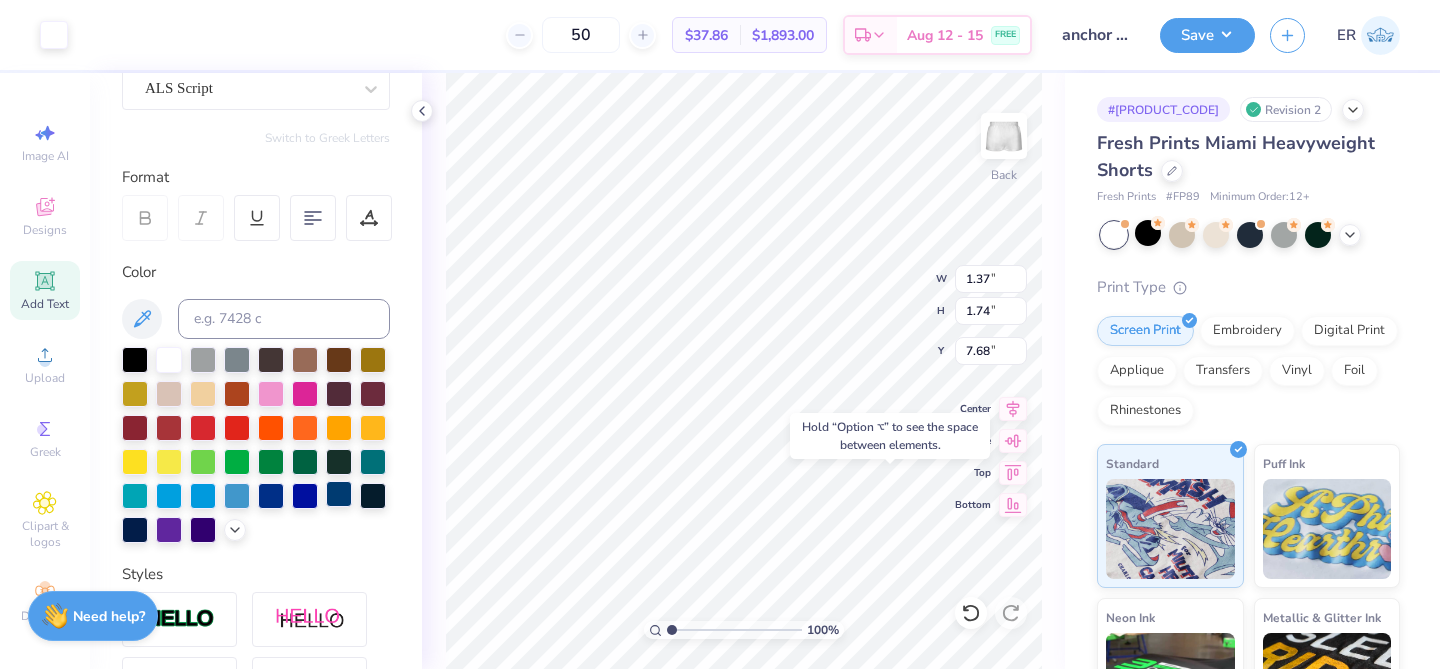 click at bounding box center [339, 494] 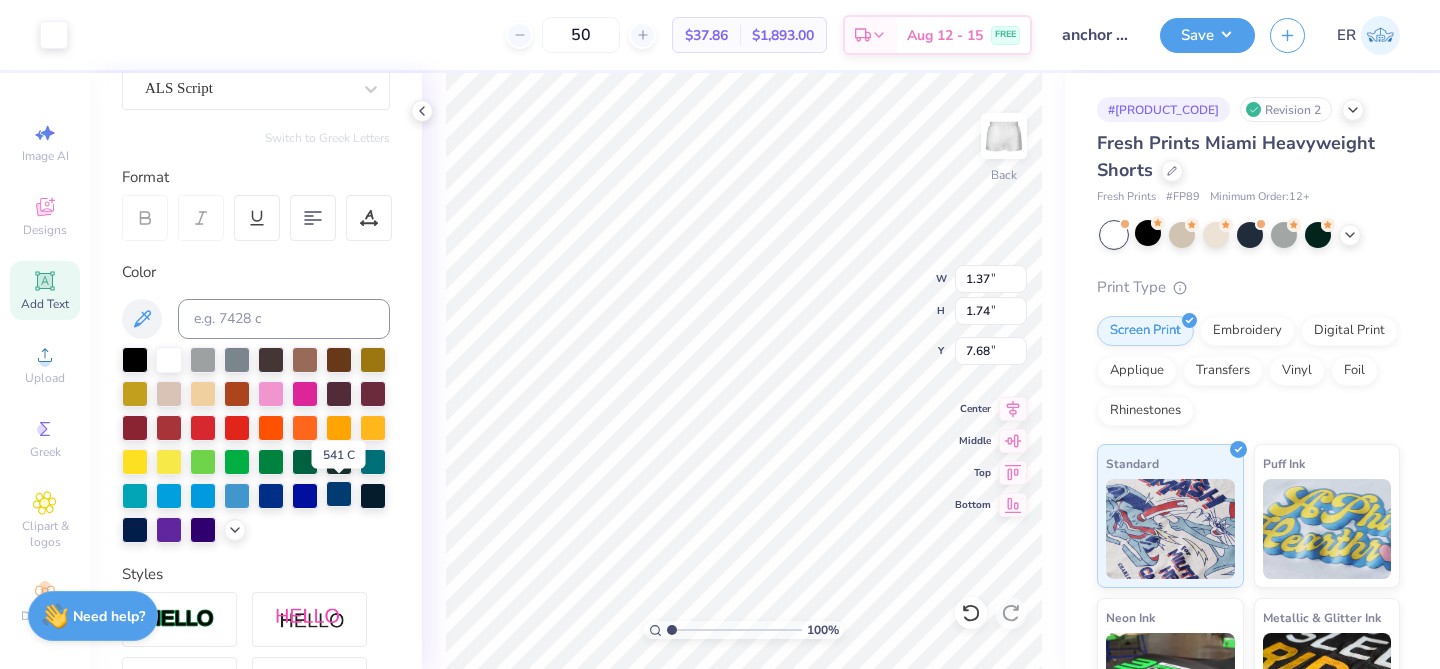 click at bounding box center [339, 494] 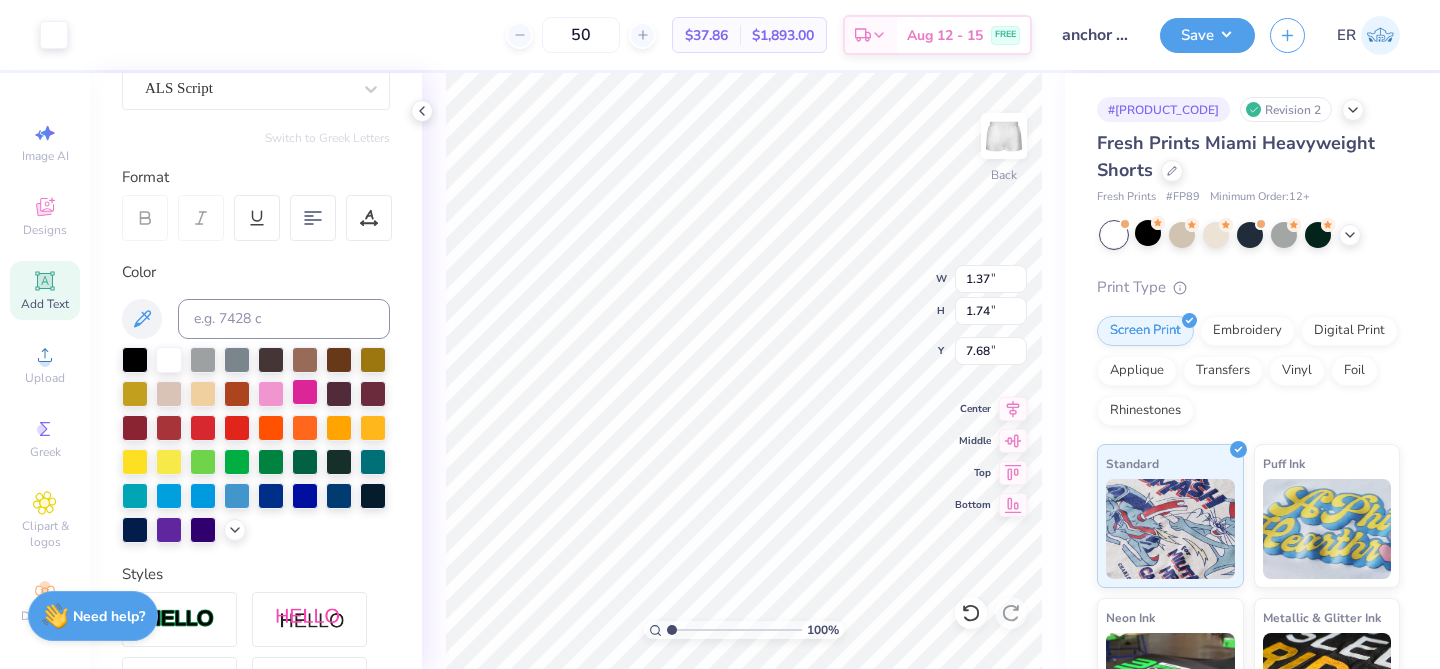 click at bounding box center (305, 392) 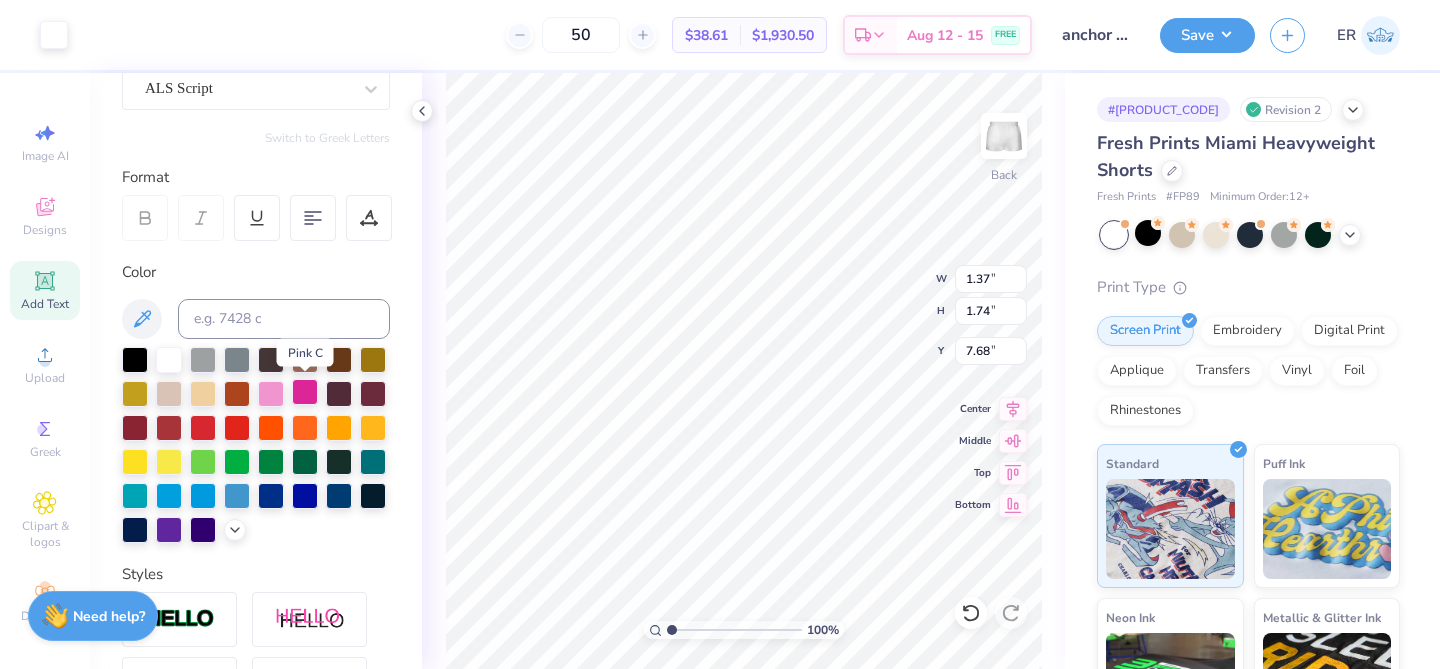 click at bounding box center (305, 392) 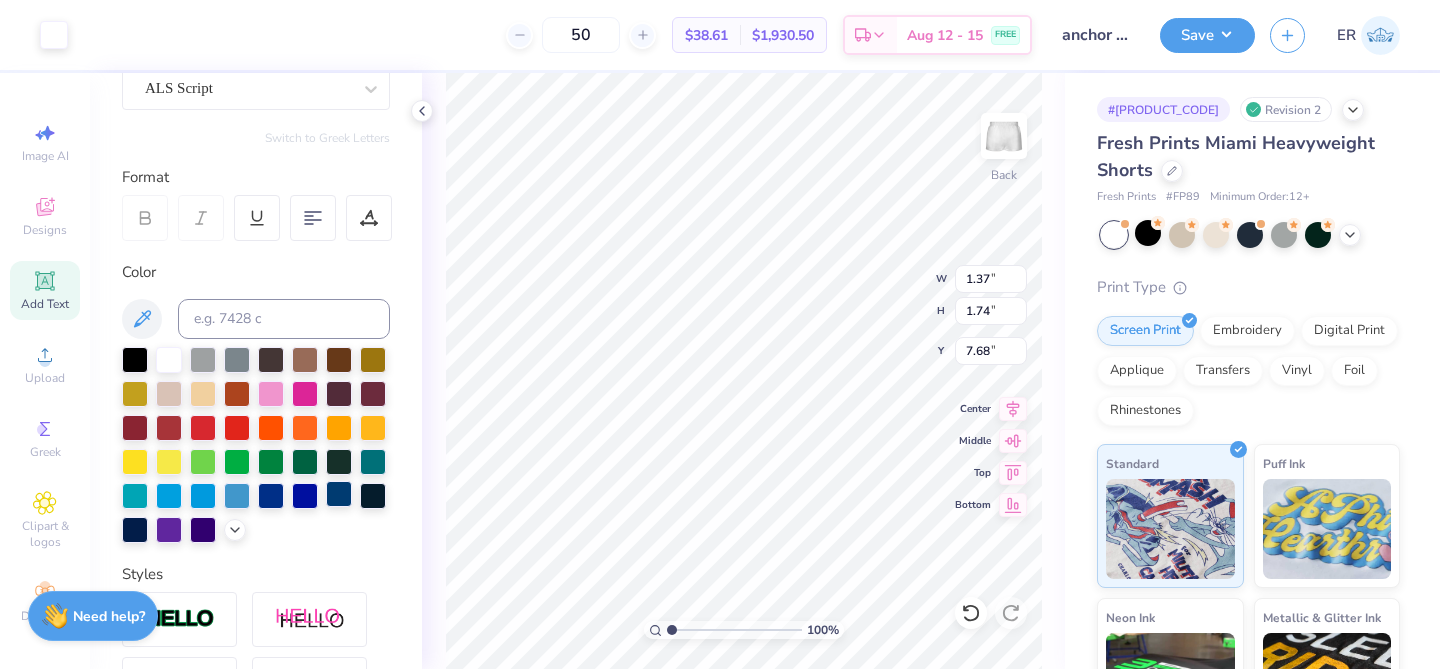 click at bounding box center (339, 494) 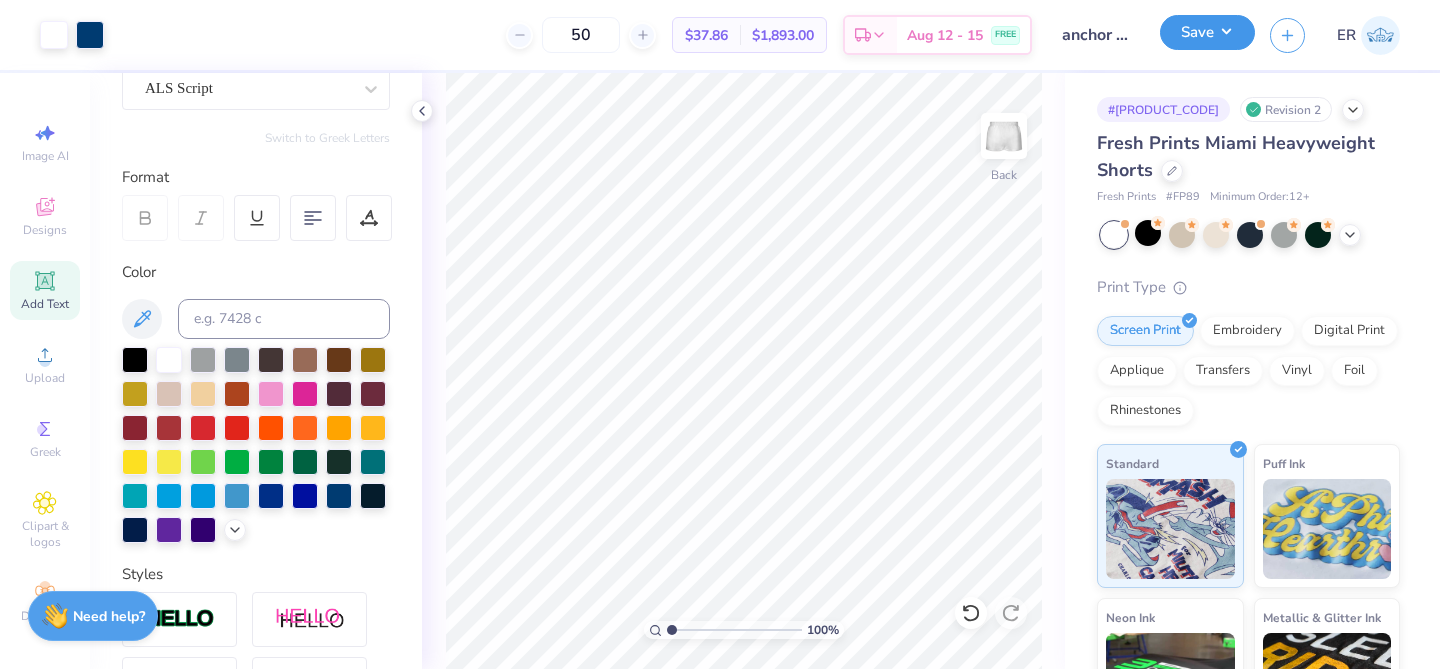 click on "Save" at bounding box center (1207, 32) 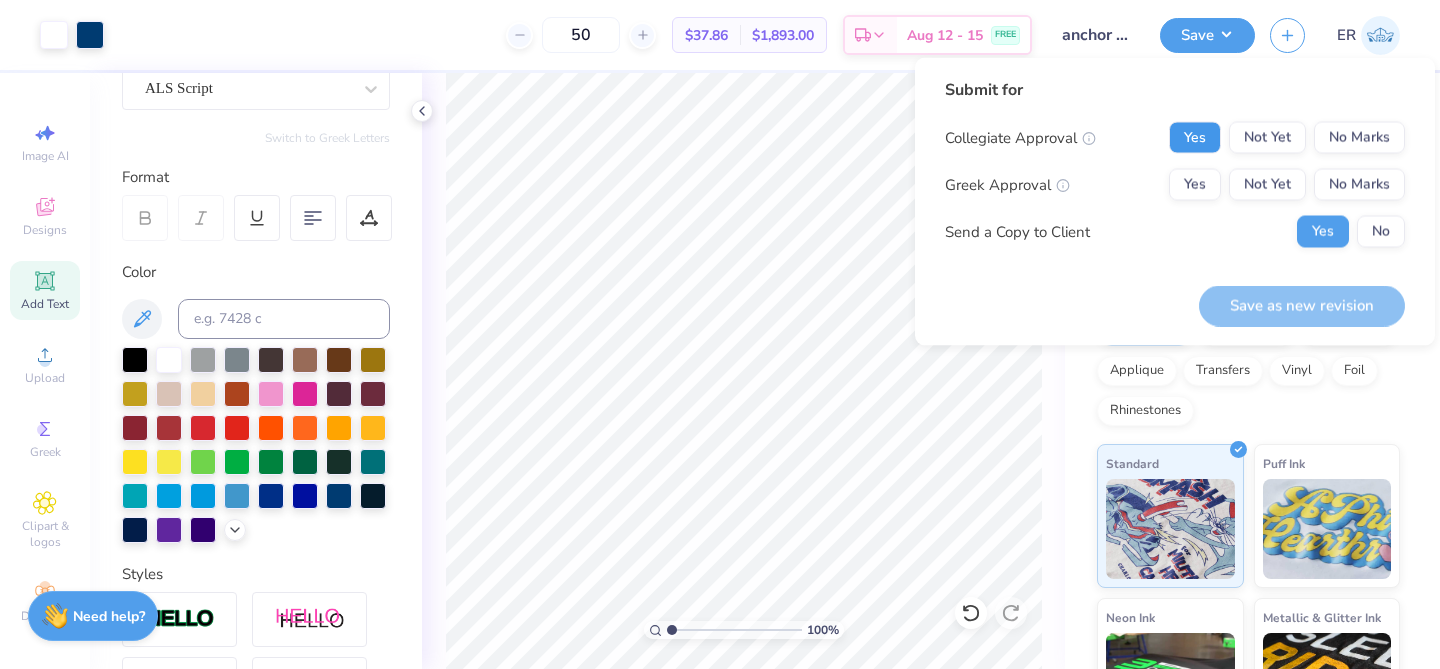 click on "Yes" at bounding box center (1195, 138) 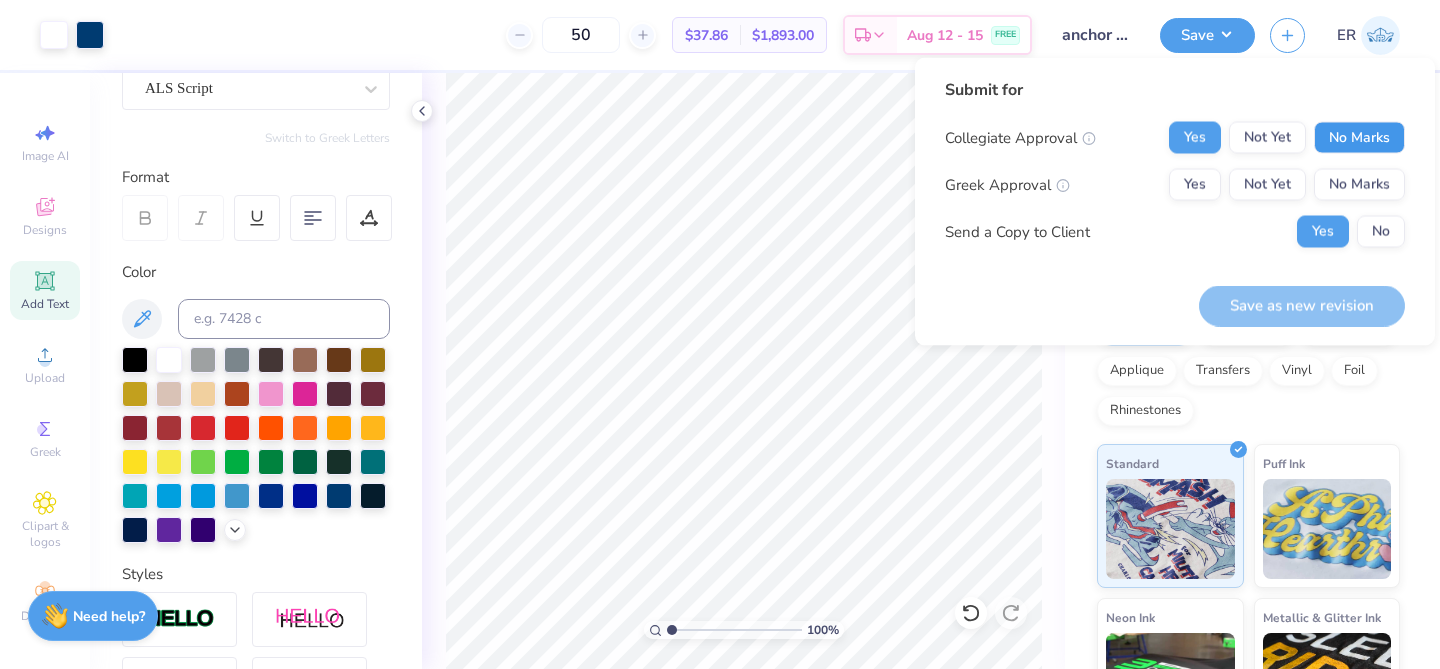 click on "No Marks" at bounding box center (1359, 138) 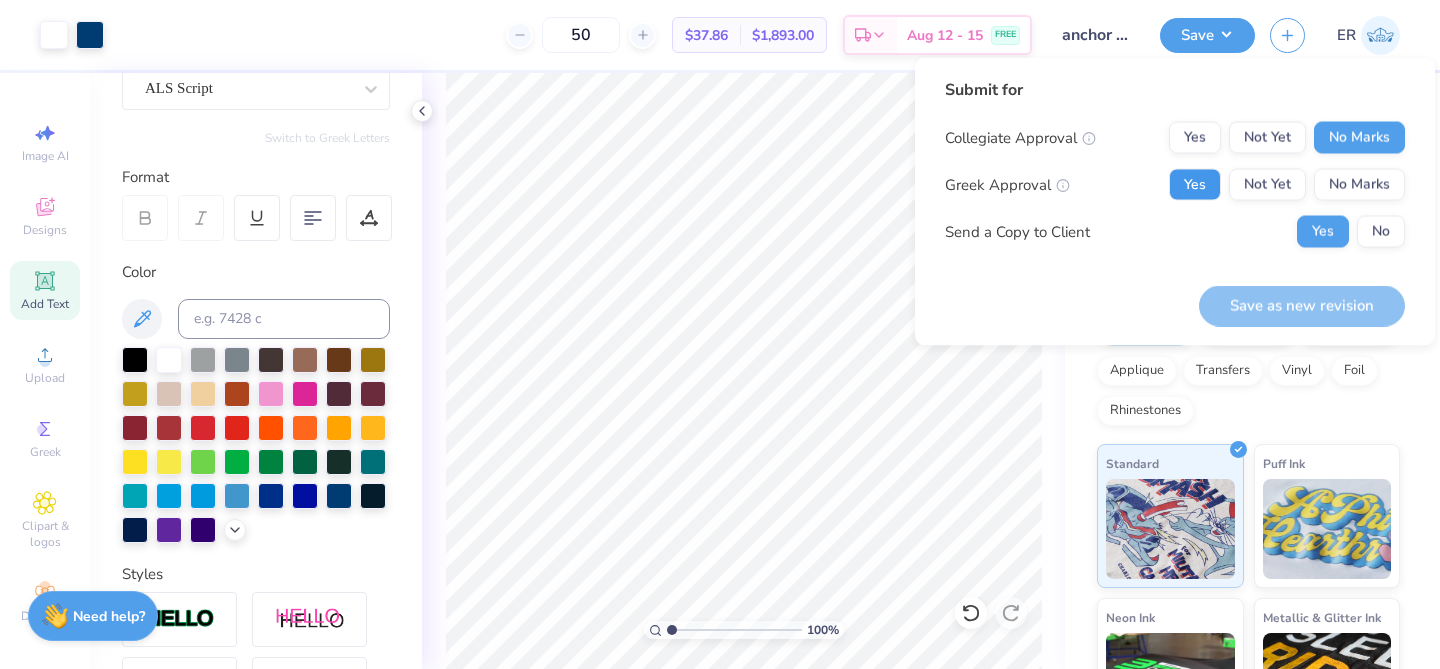 click on "Yes" at bounding box center (1195, 185) 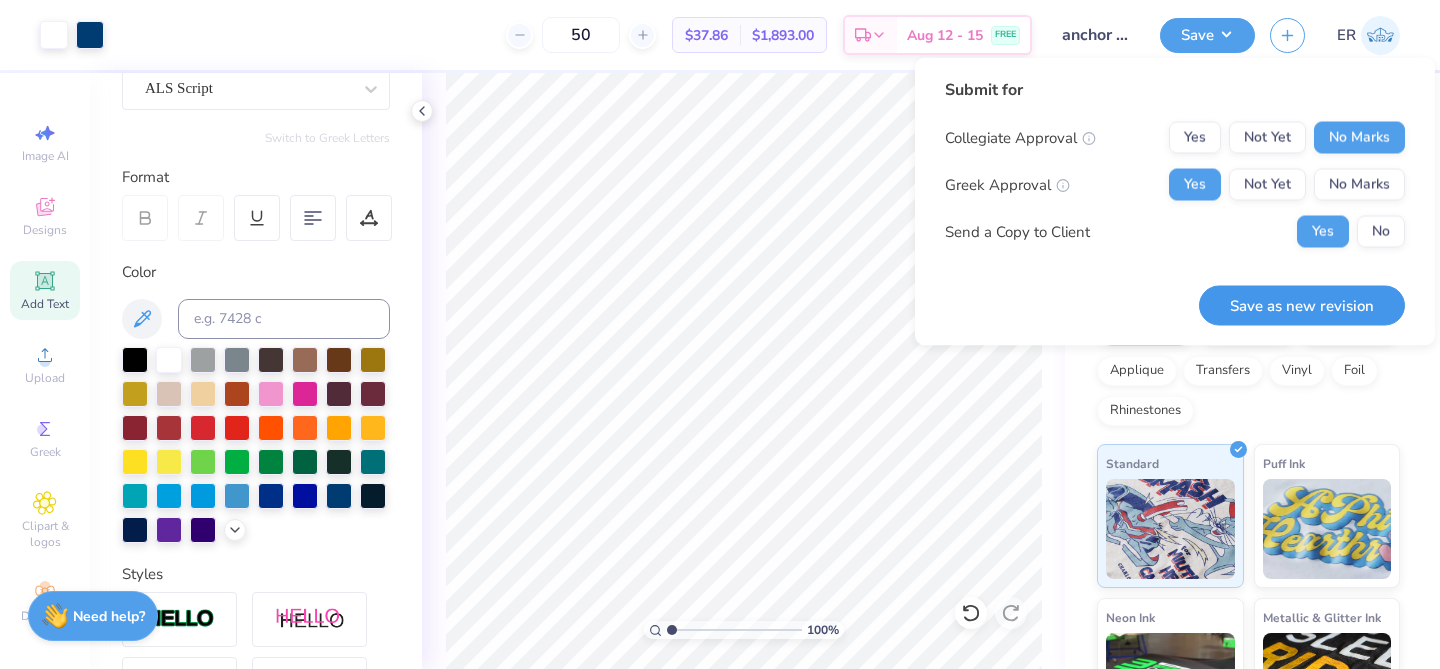 click on "Save as new revision" at bounding box center [1302, 305] 